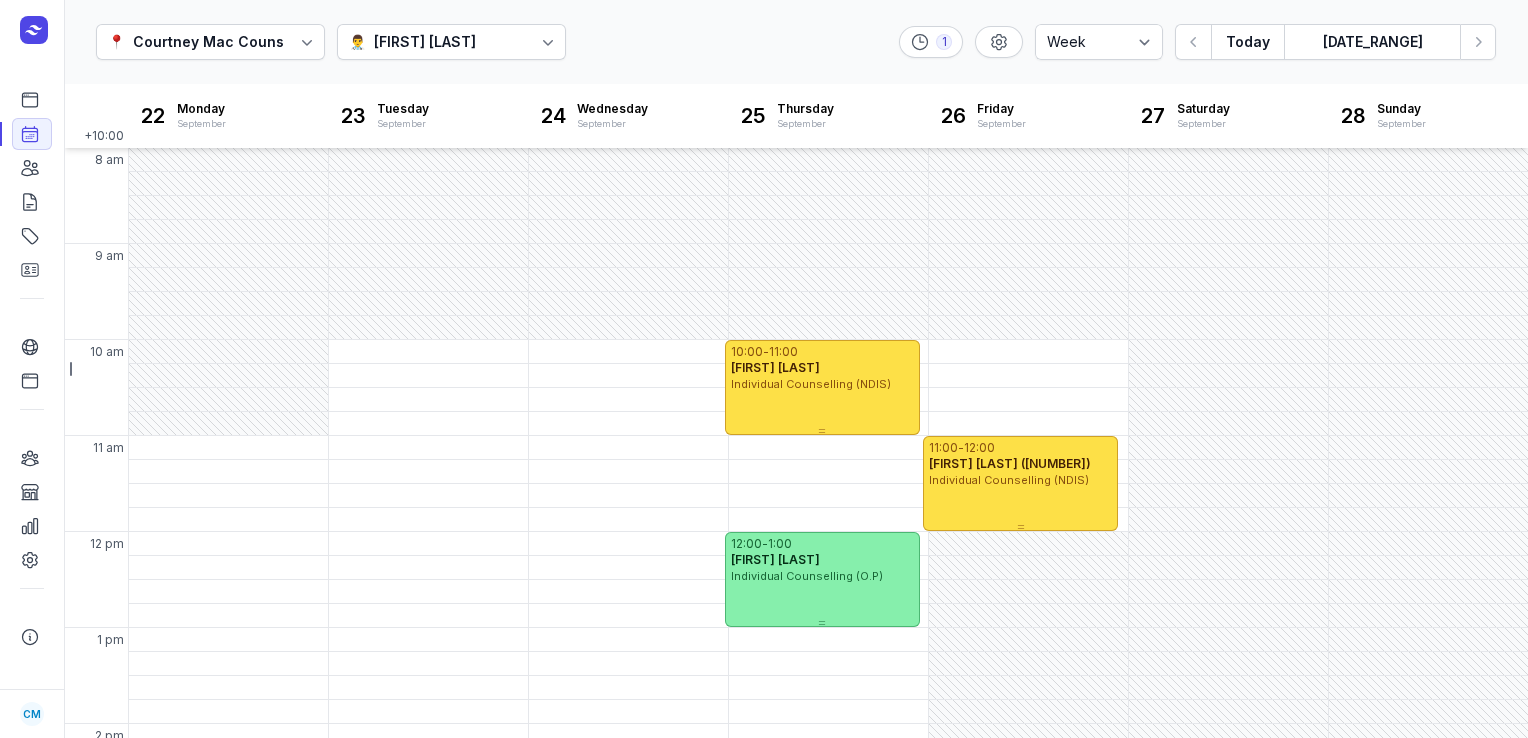 select on "week" 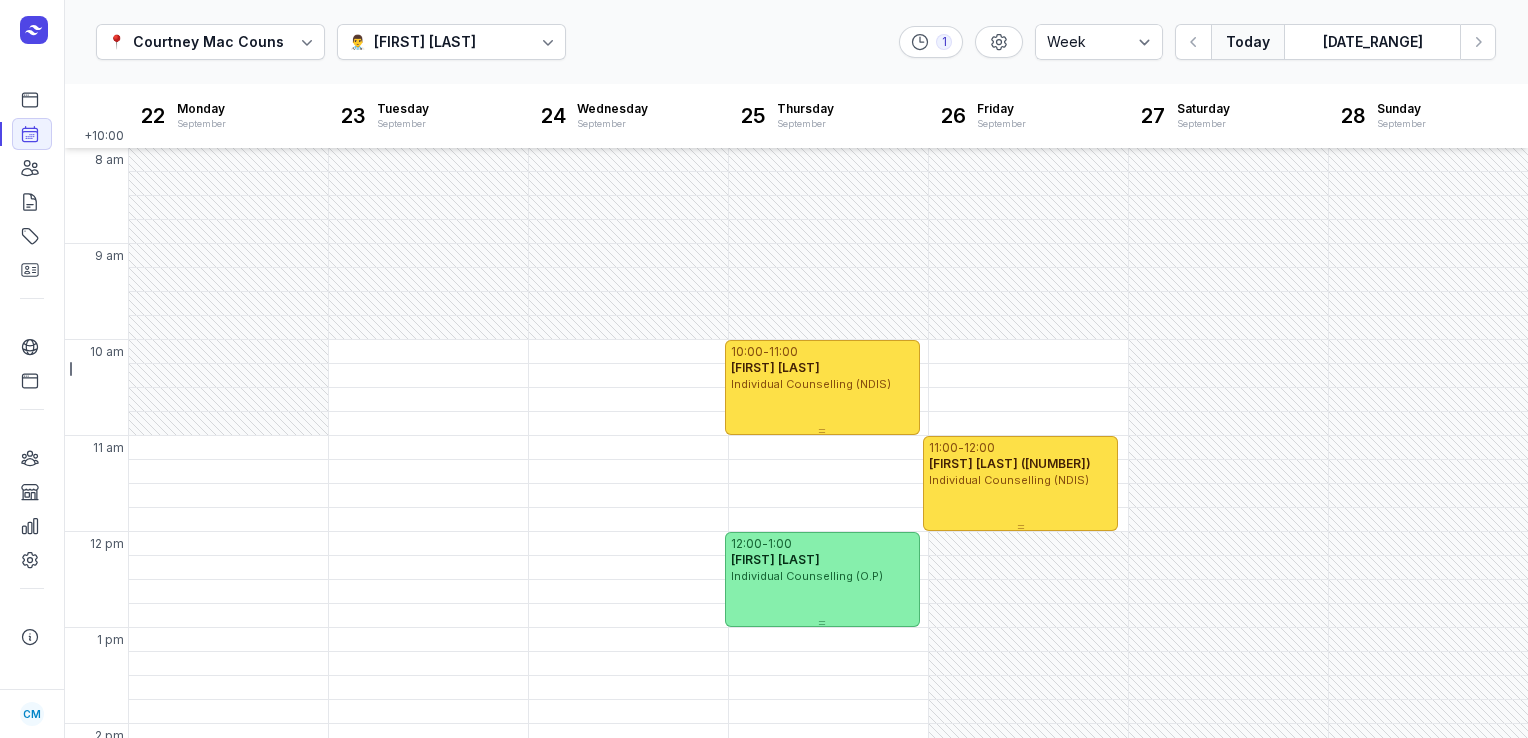scroll, scrollTop: 0, scrollLeft: 0, axis: both 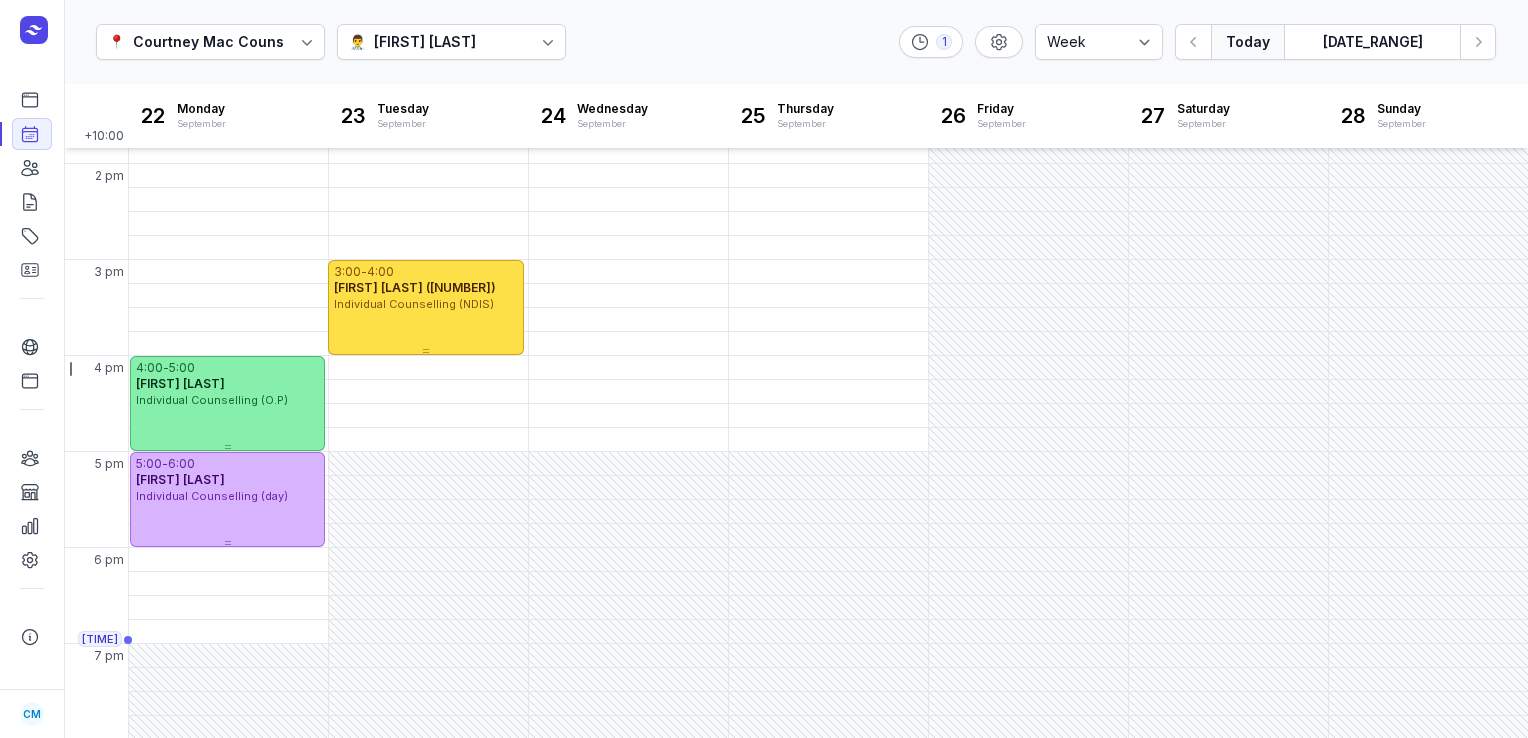 click on "Today" at bounding box center [1247, 42] 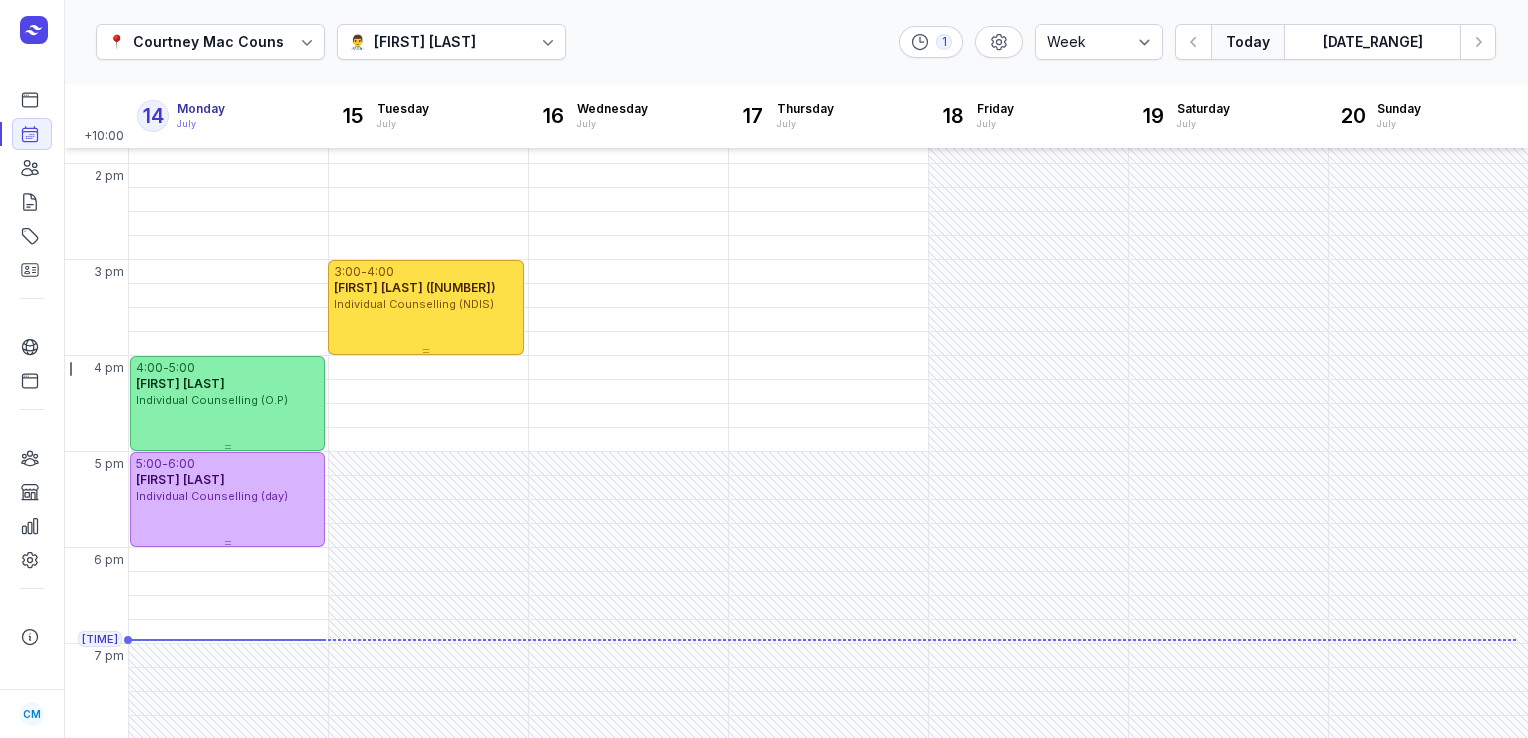 click on "Today" at bounding box center [1247, 42] 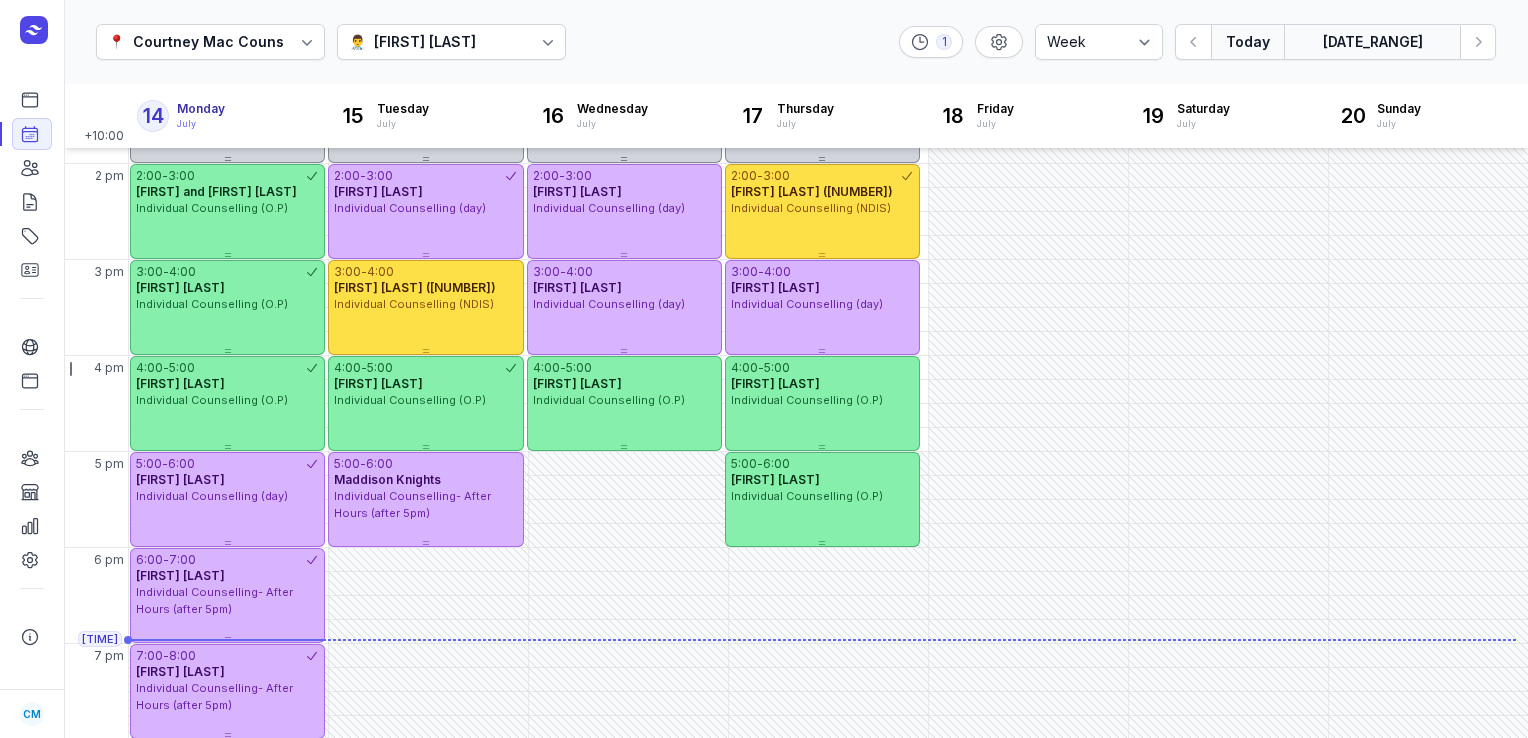 click on "[DATE_RANGE]" 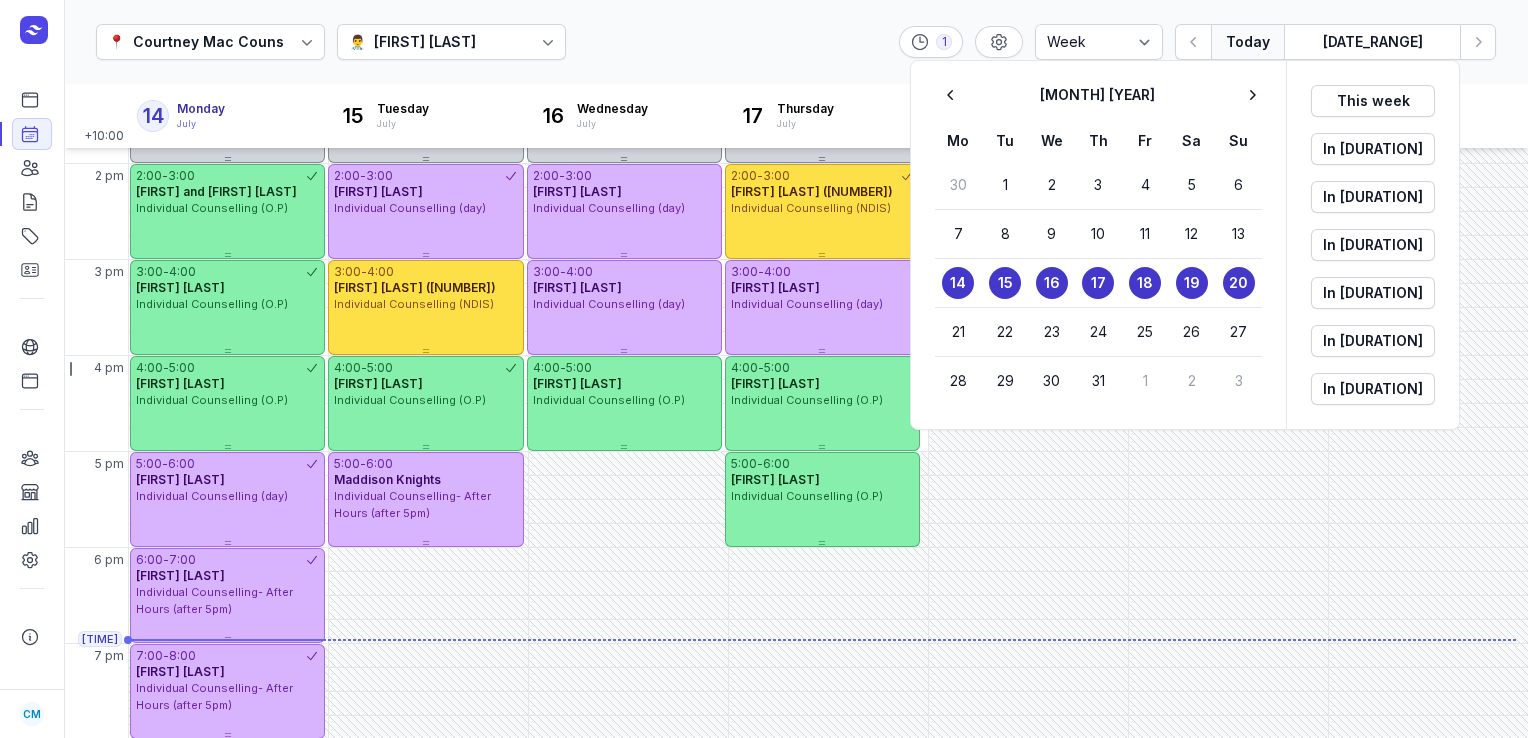 click at bounding box center [764, 369] 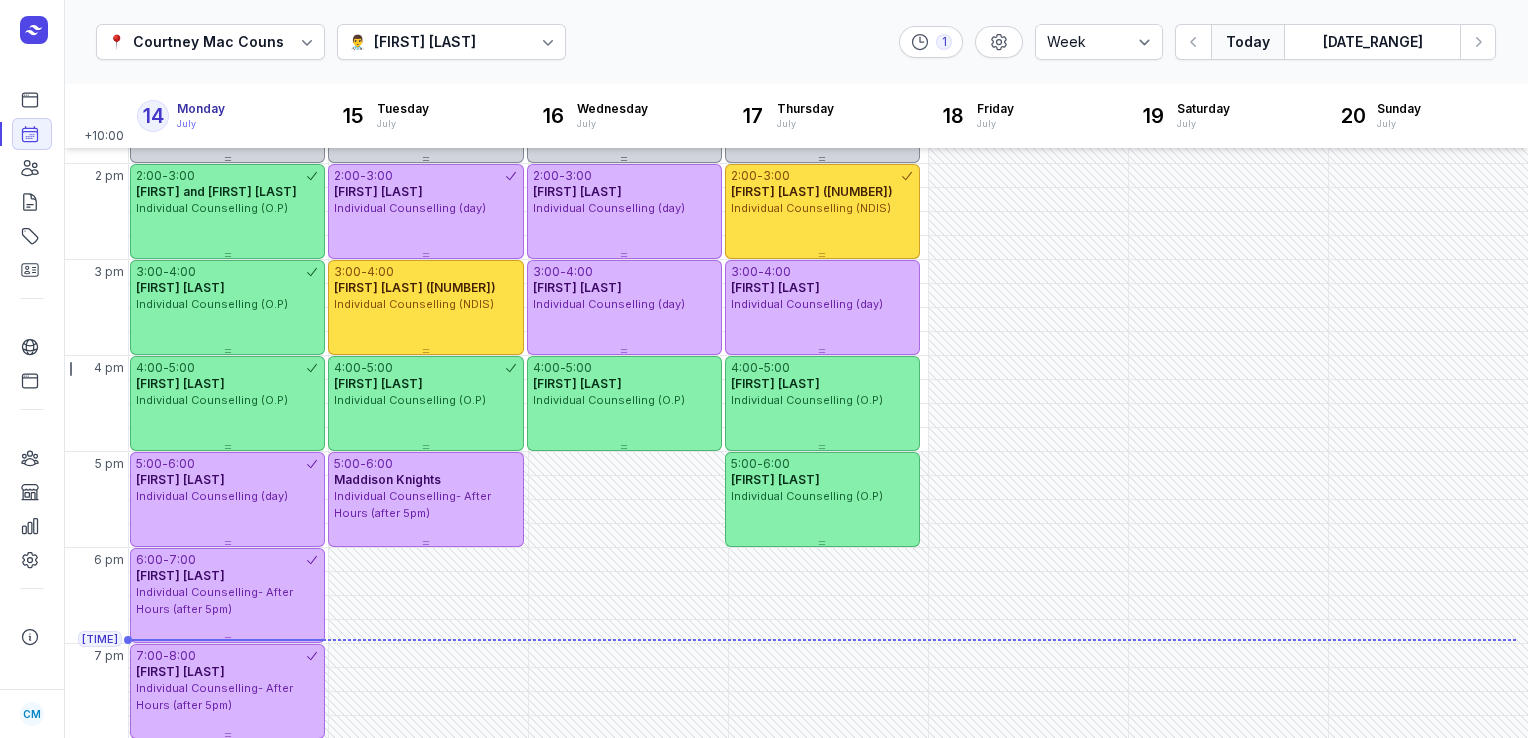 click on "[FIRST] [LAST]" at bounding box center (180, 575) 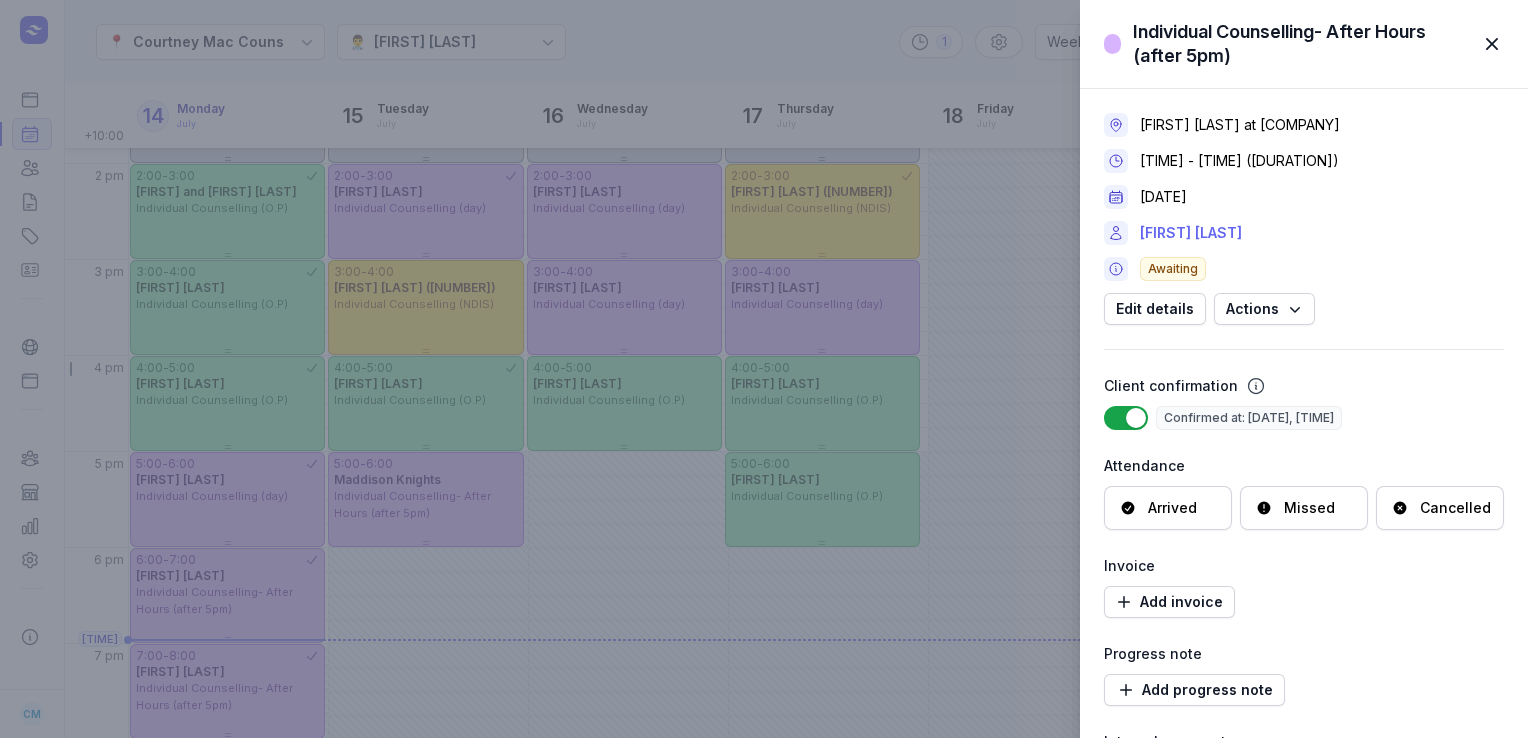 click on "[FIRST] [LAST]" at bounding box center [1191, 233] 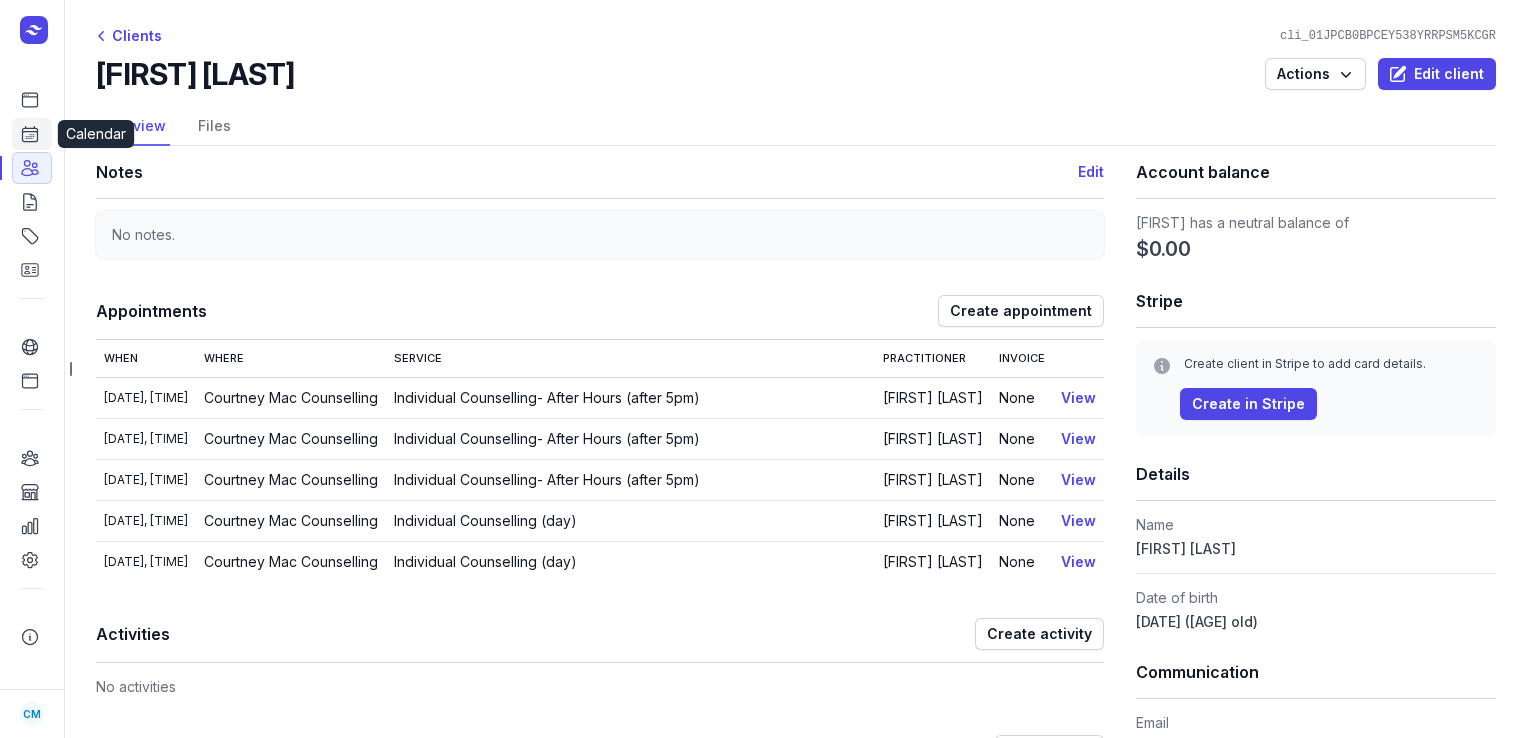 click 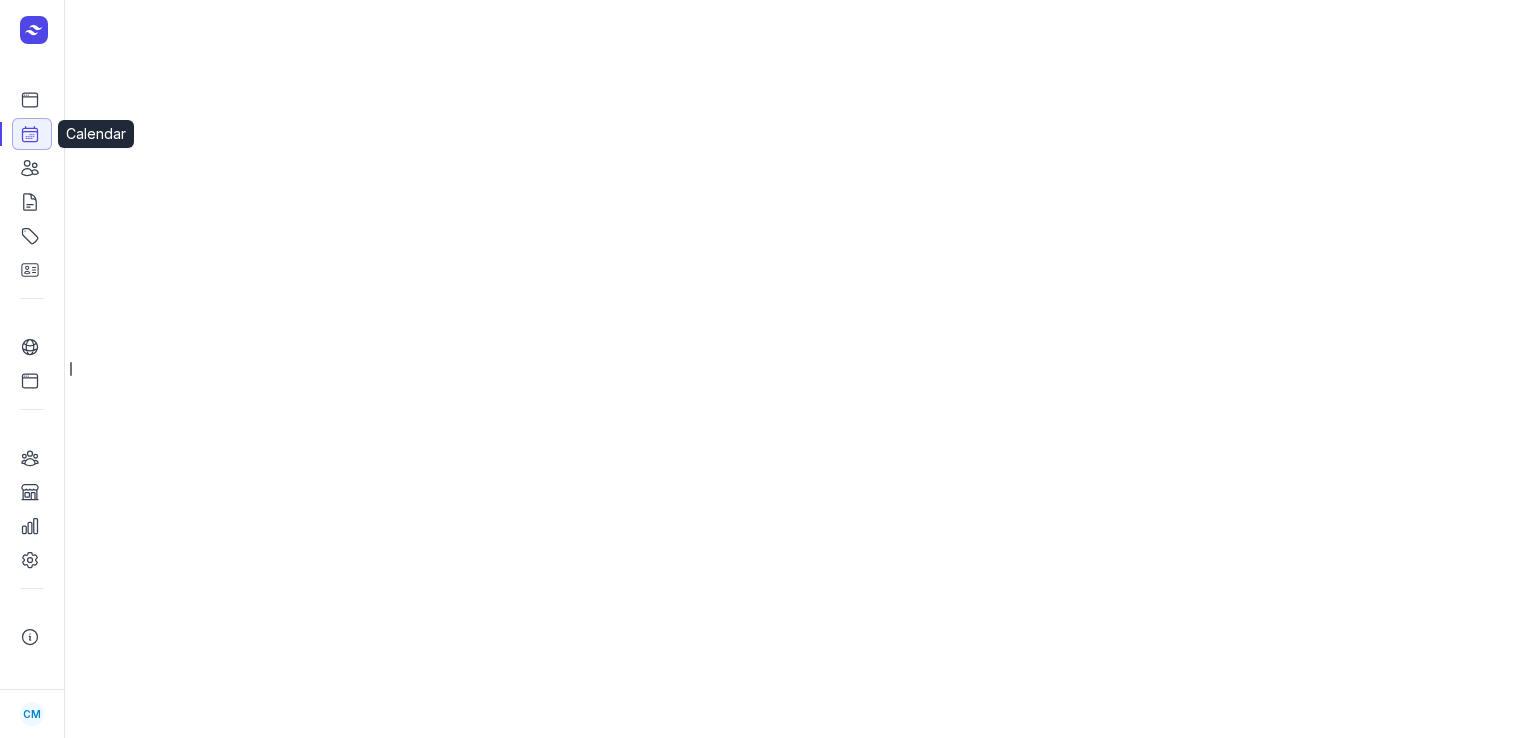 select on "week" 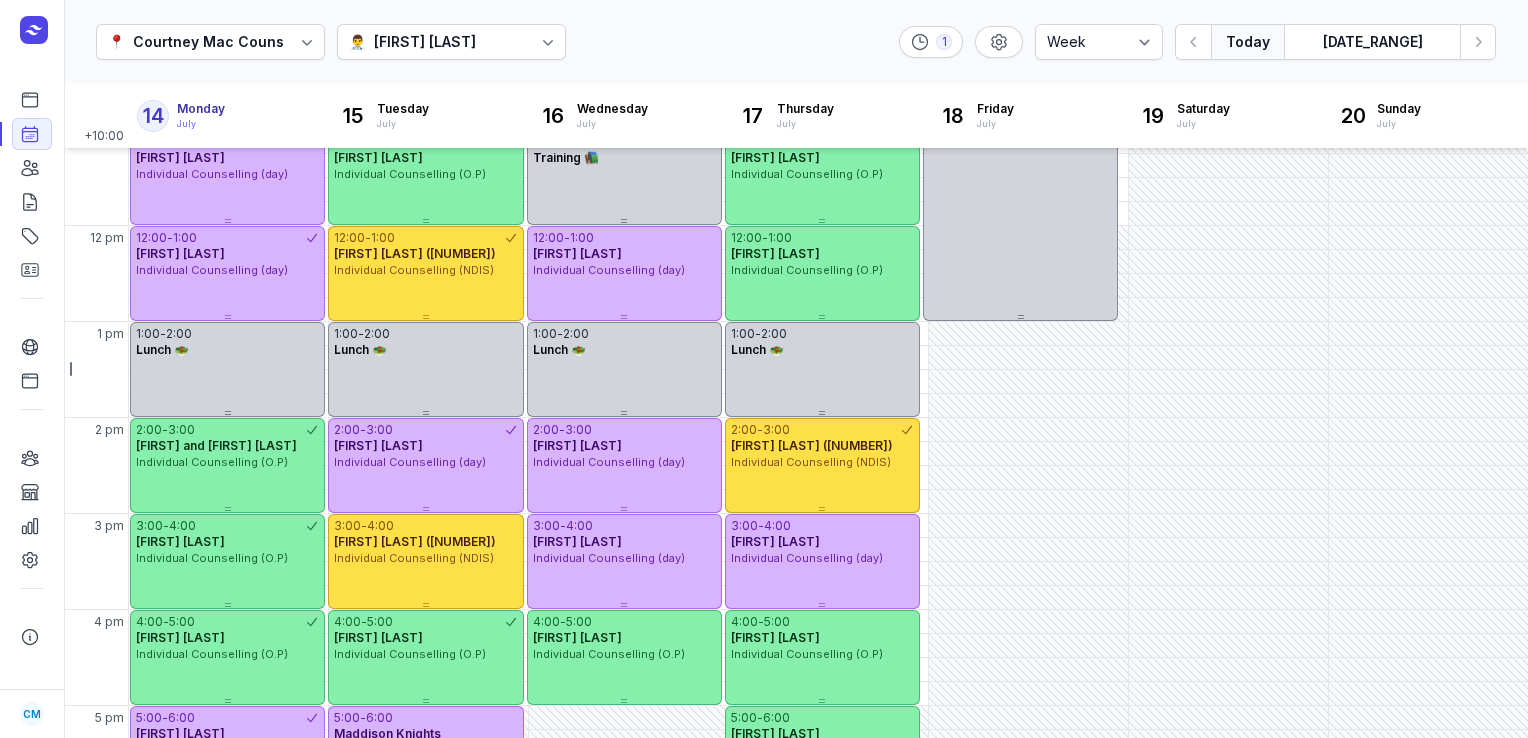 scroll, scrollTop: 561, scrollLeft: 0, axis: vertical 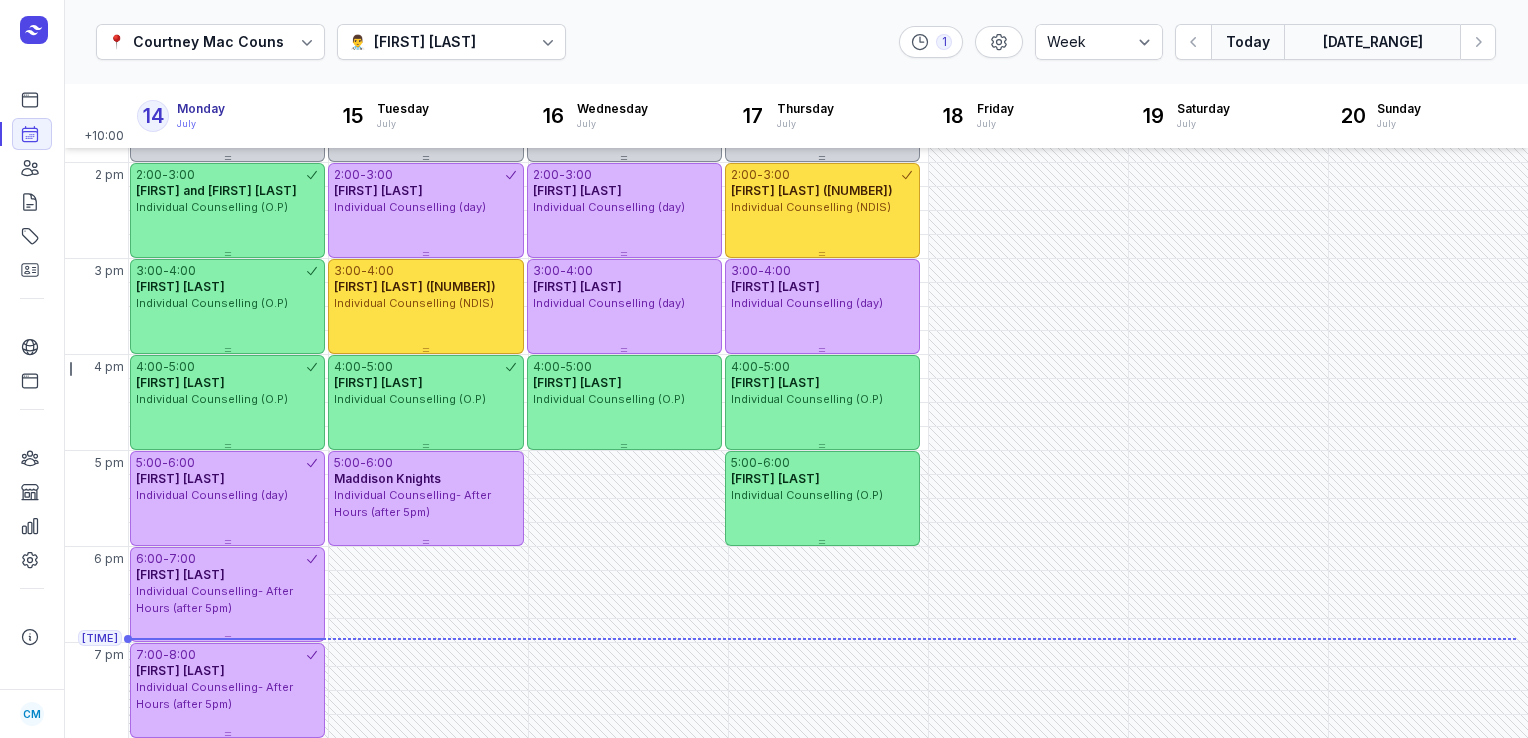 click on "[DATE_RANGE]" 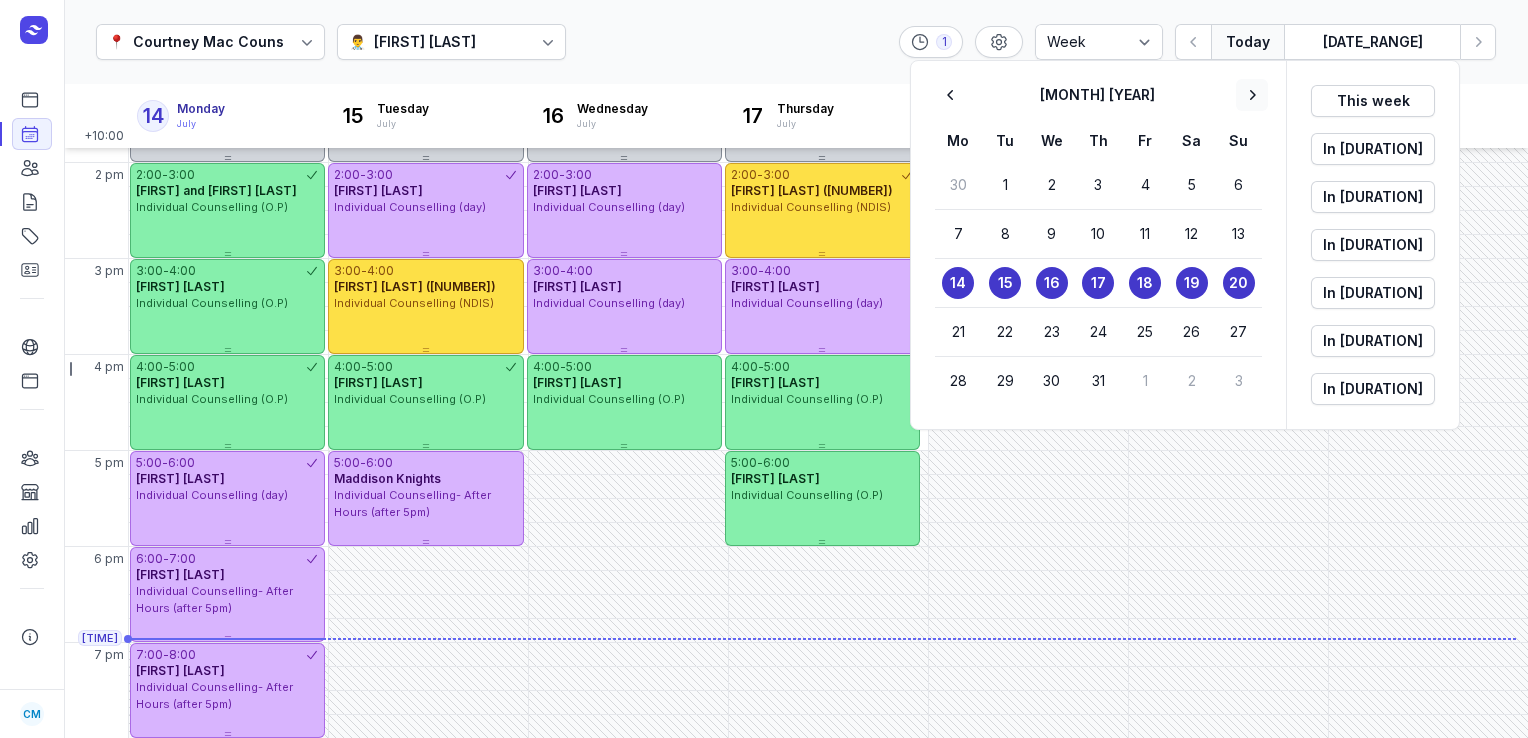 click 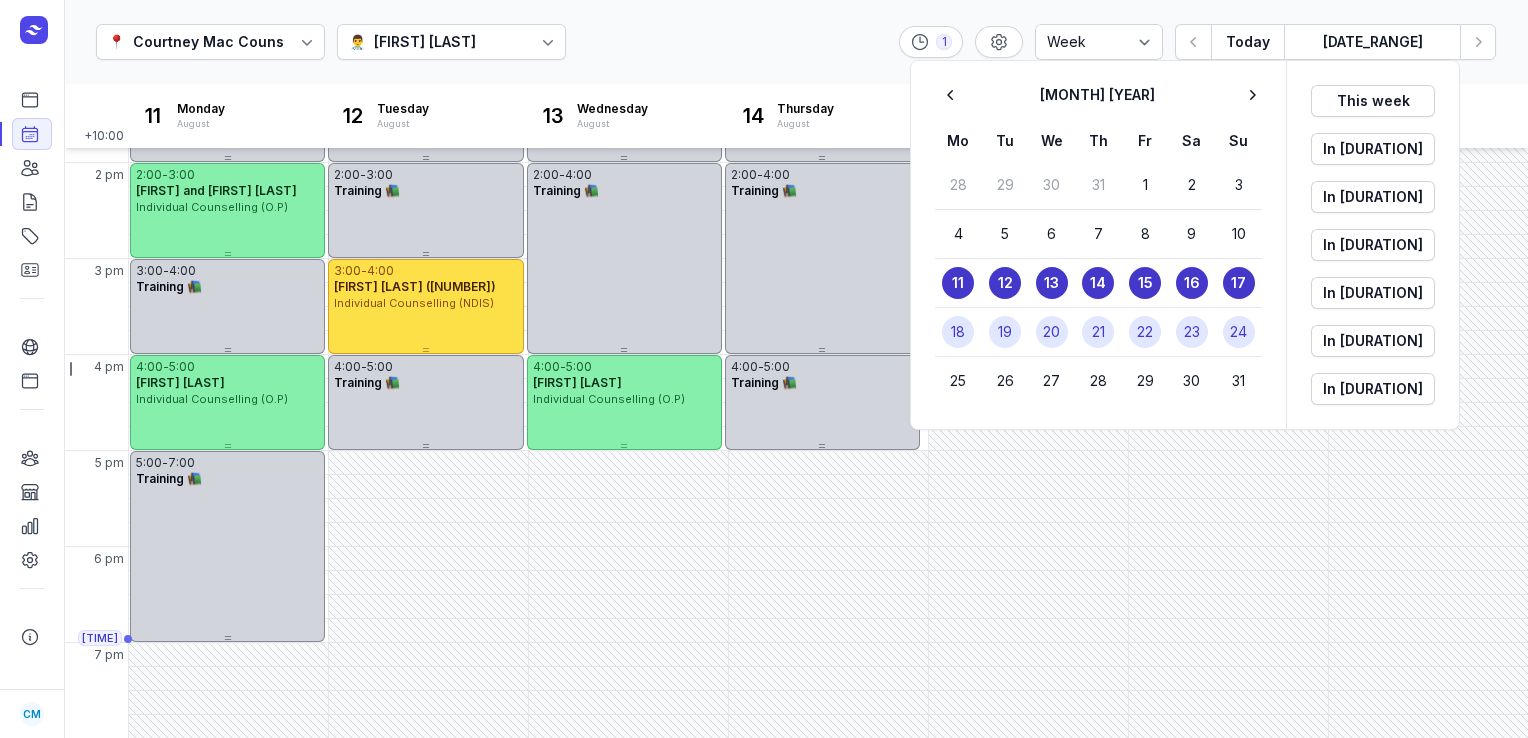 click on "18" at bounding box center (958, 332) 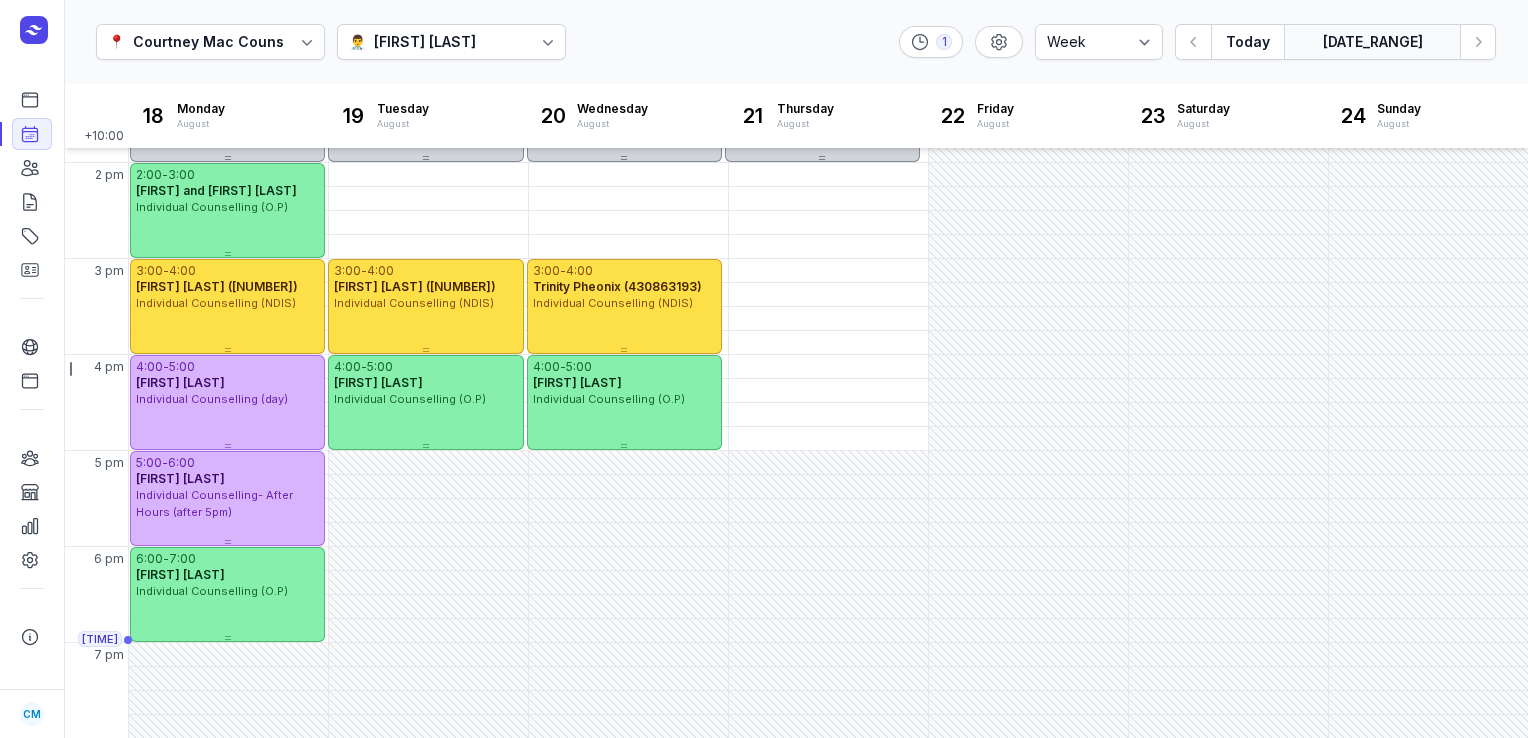 click on "[DATE_RANGE]" 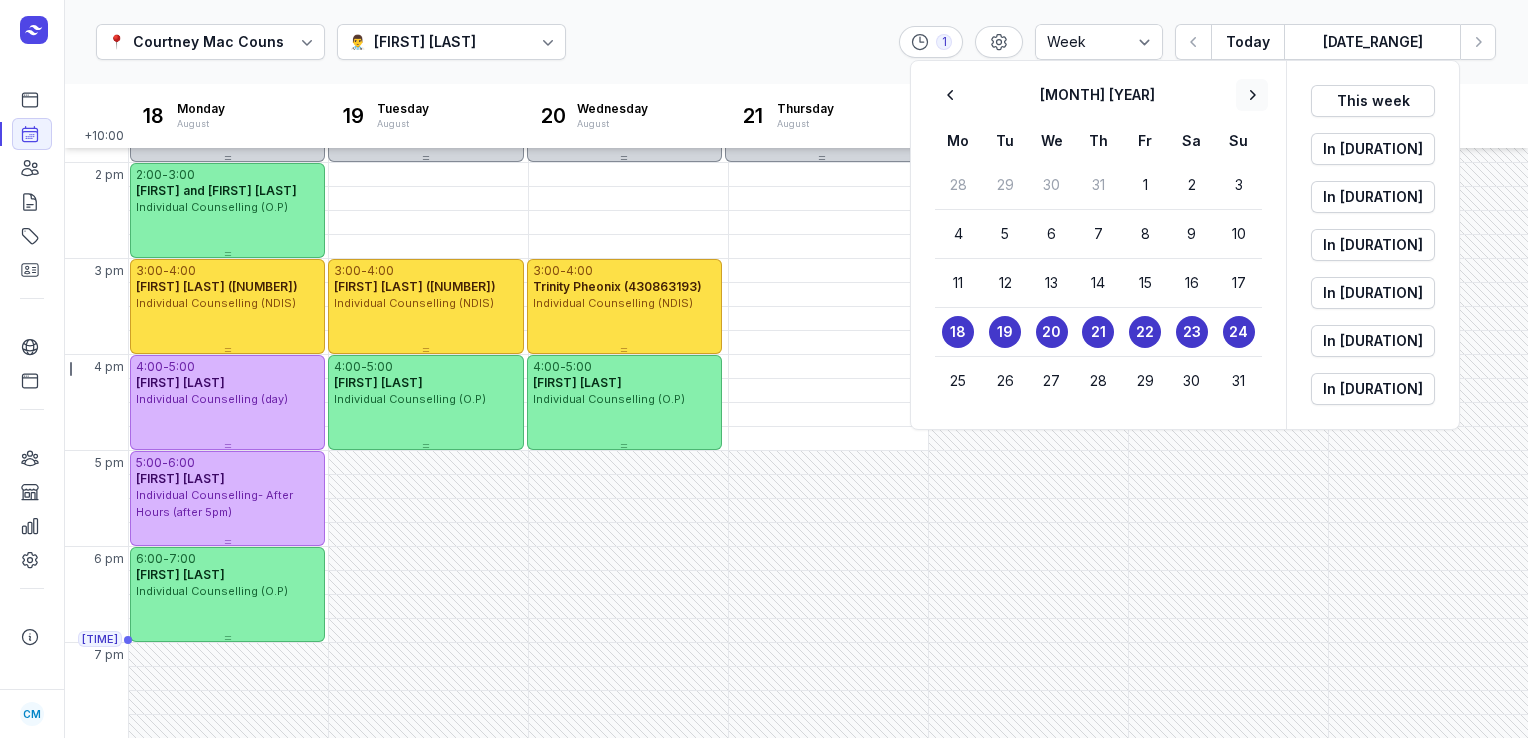 click 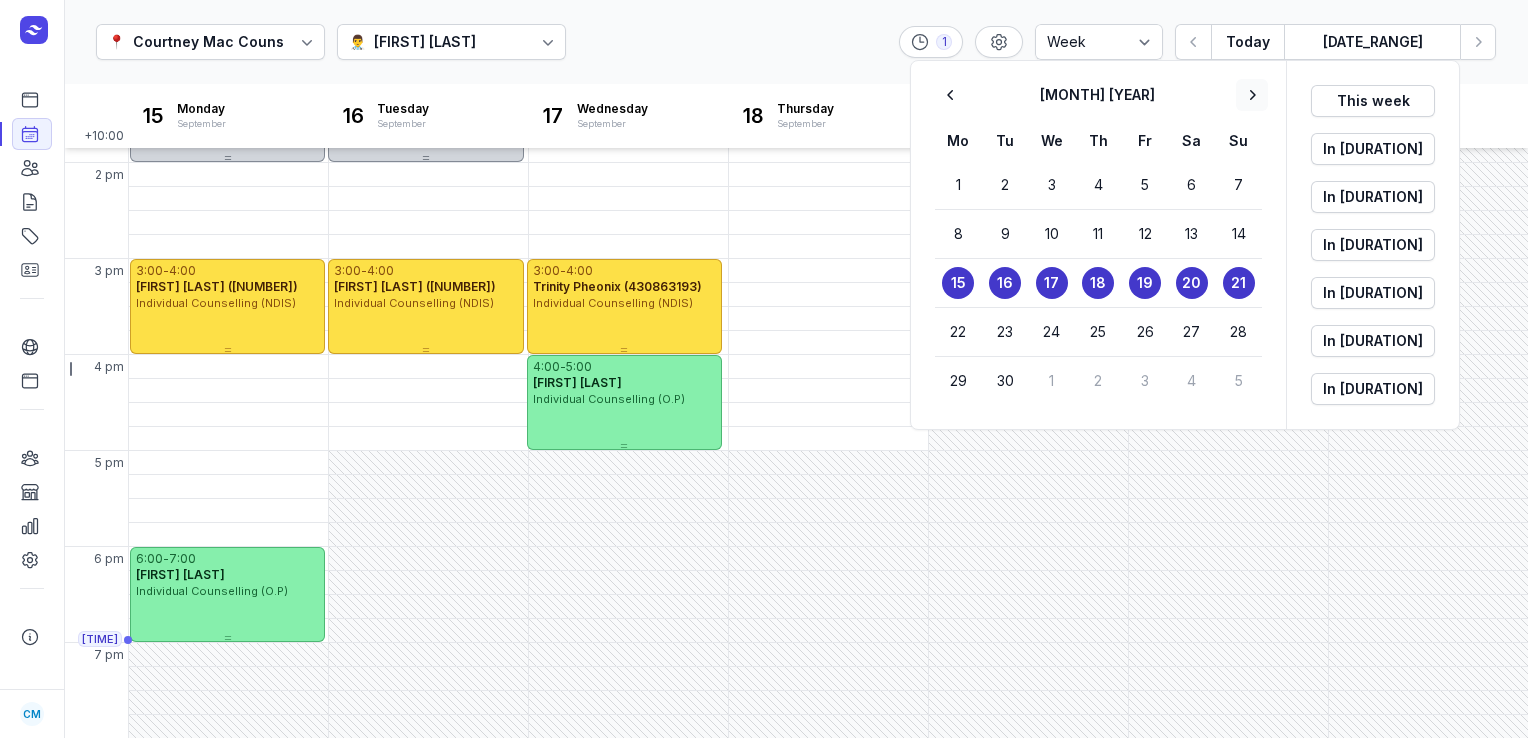 click 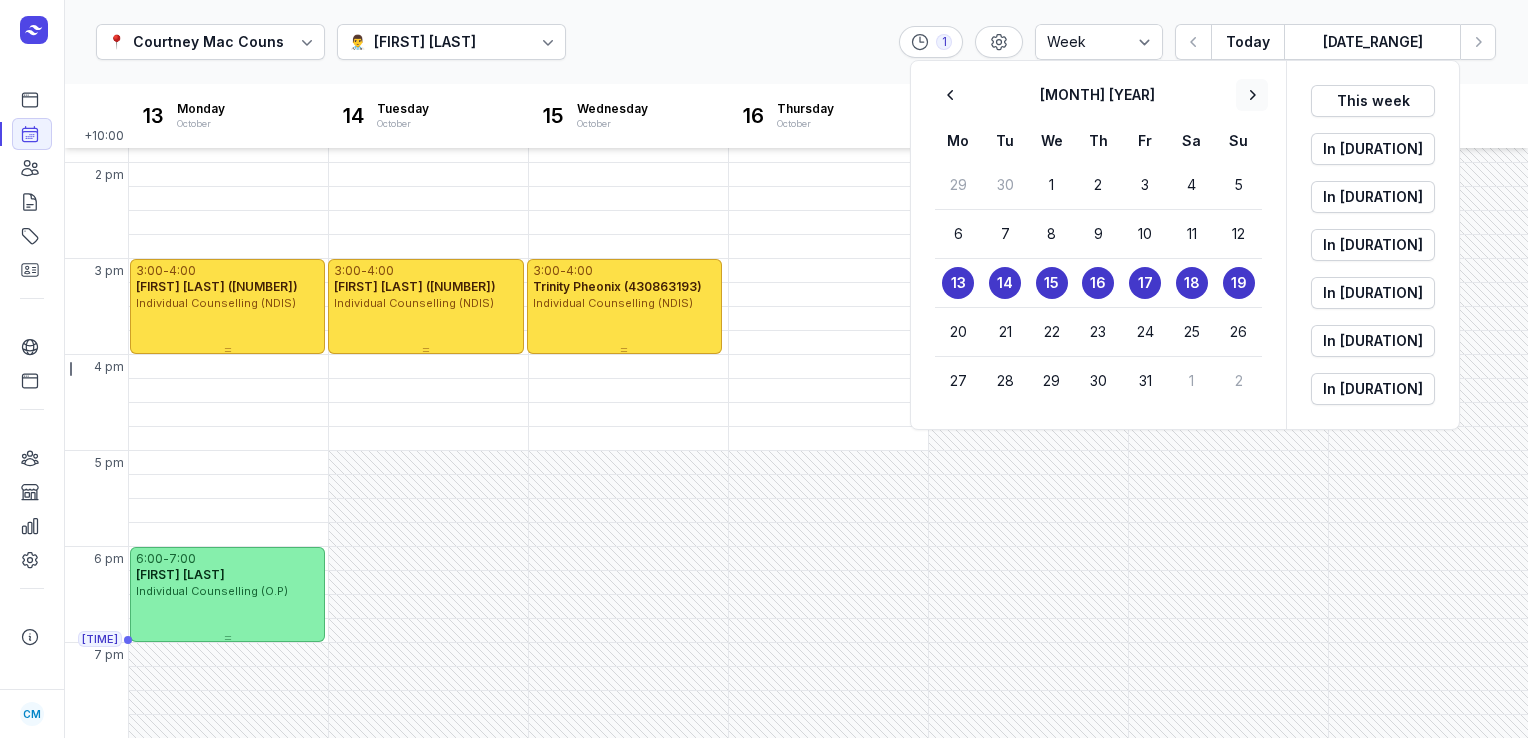 click 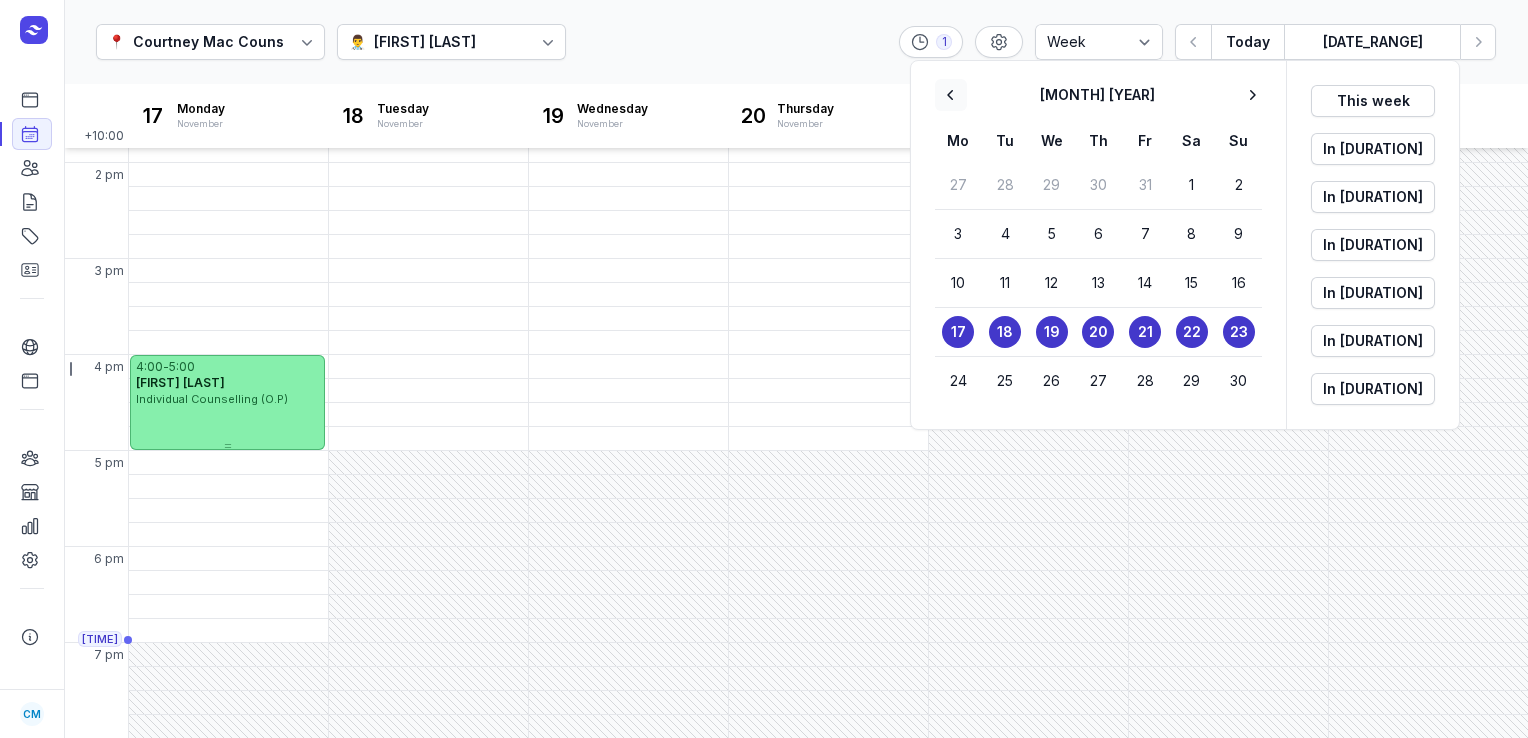 click on "Previous month" at bounding box center (951, 95) 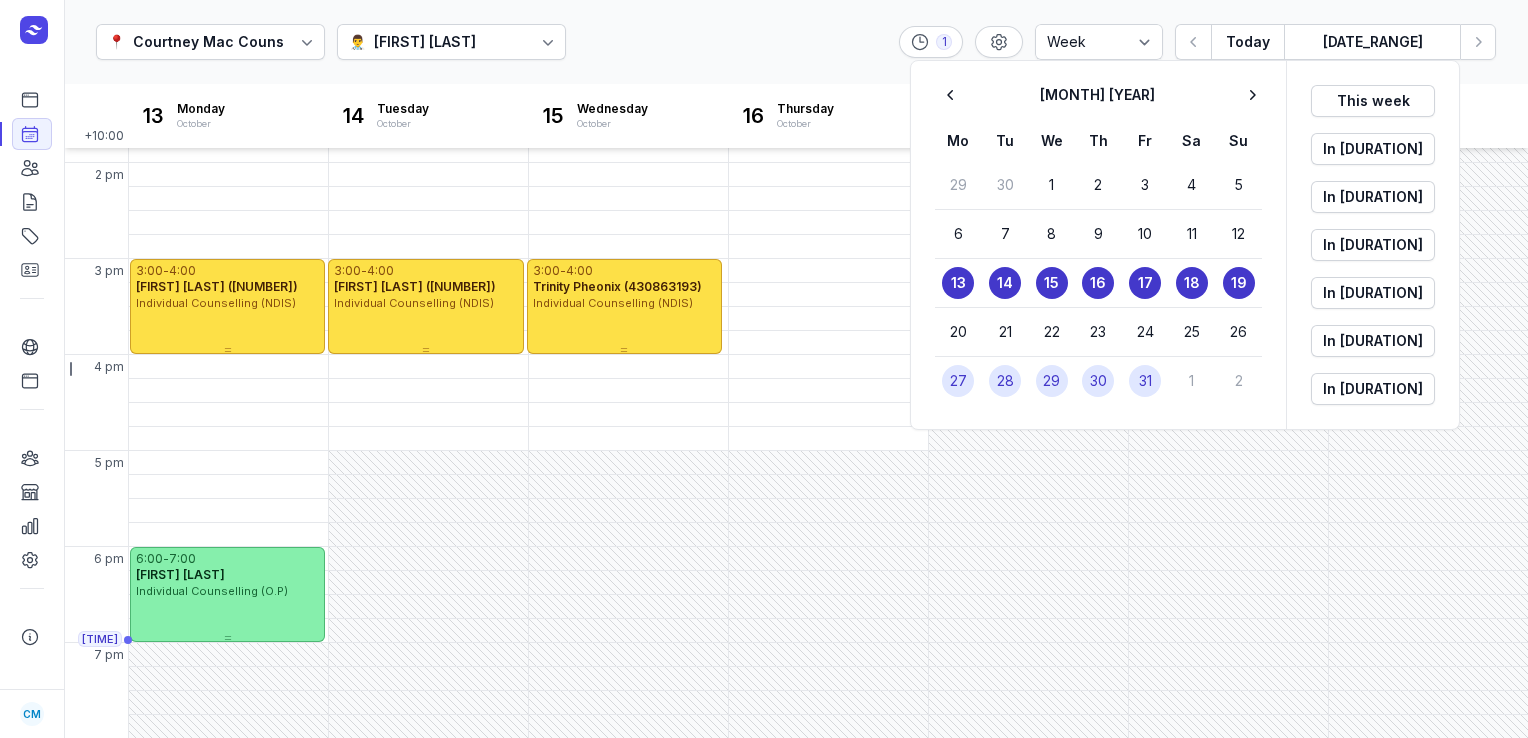 click on "28" at bounding box center (1005, 381) 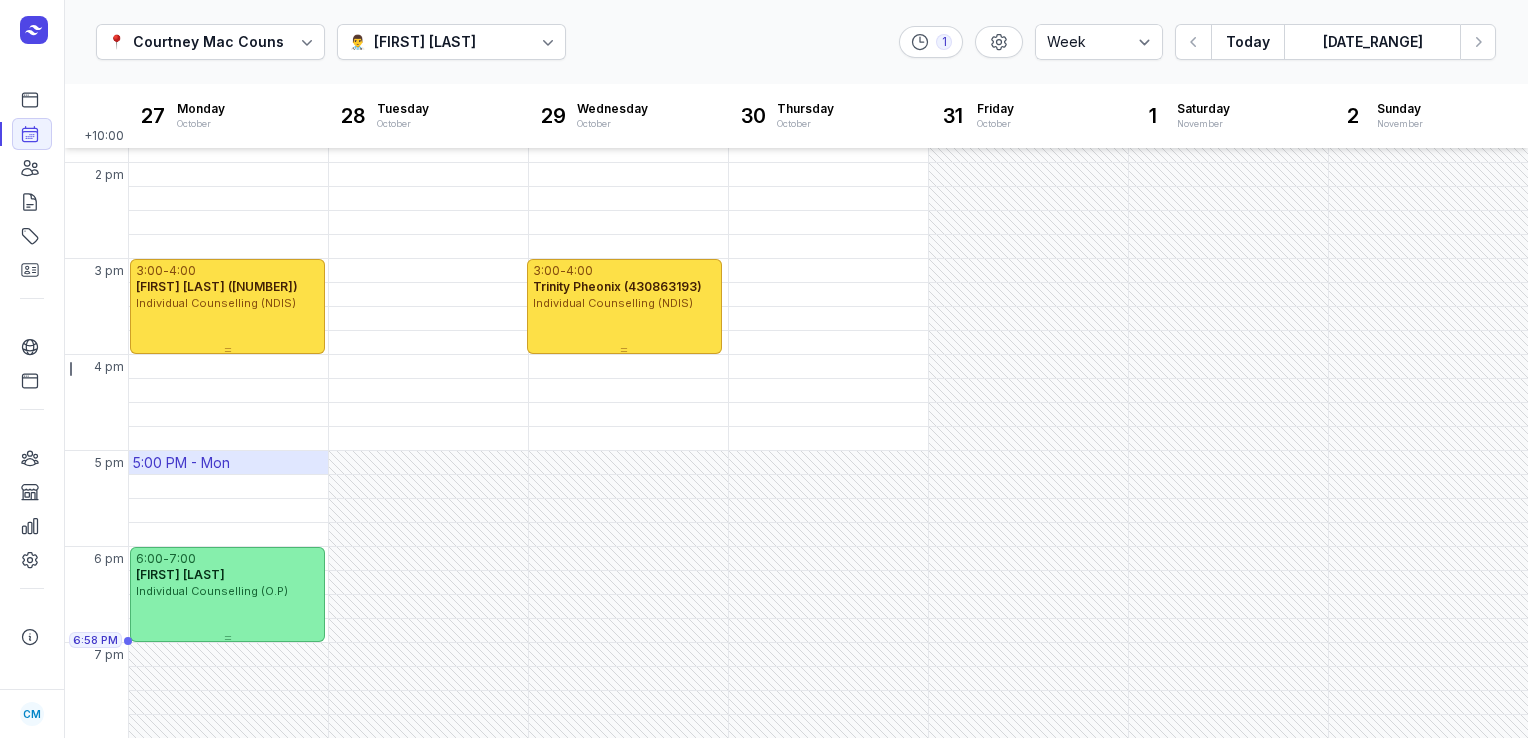 click on "5:00 PM - Mon" at bounding box center (181, 463) 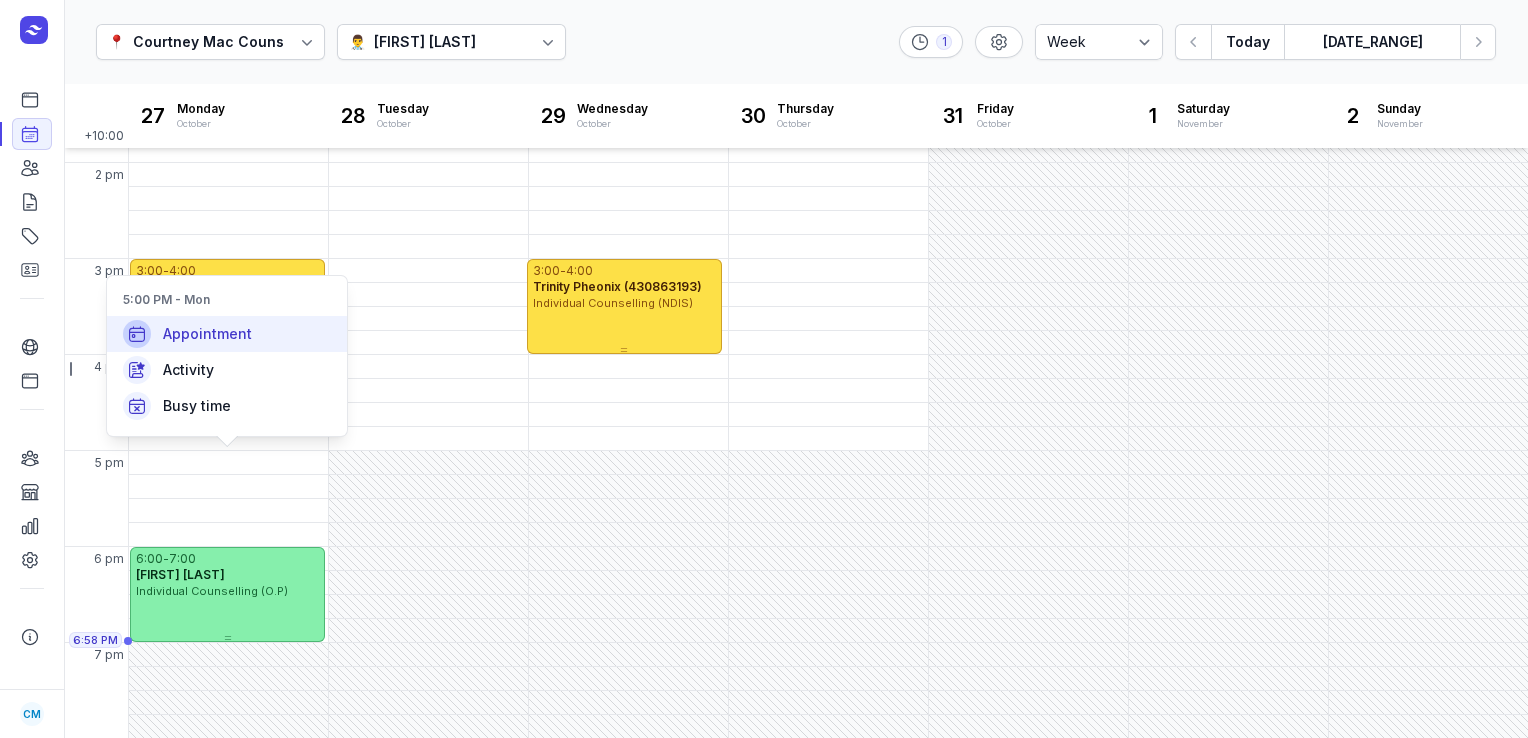 click on "Appointment" at bounding box center (207, 334) 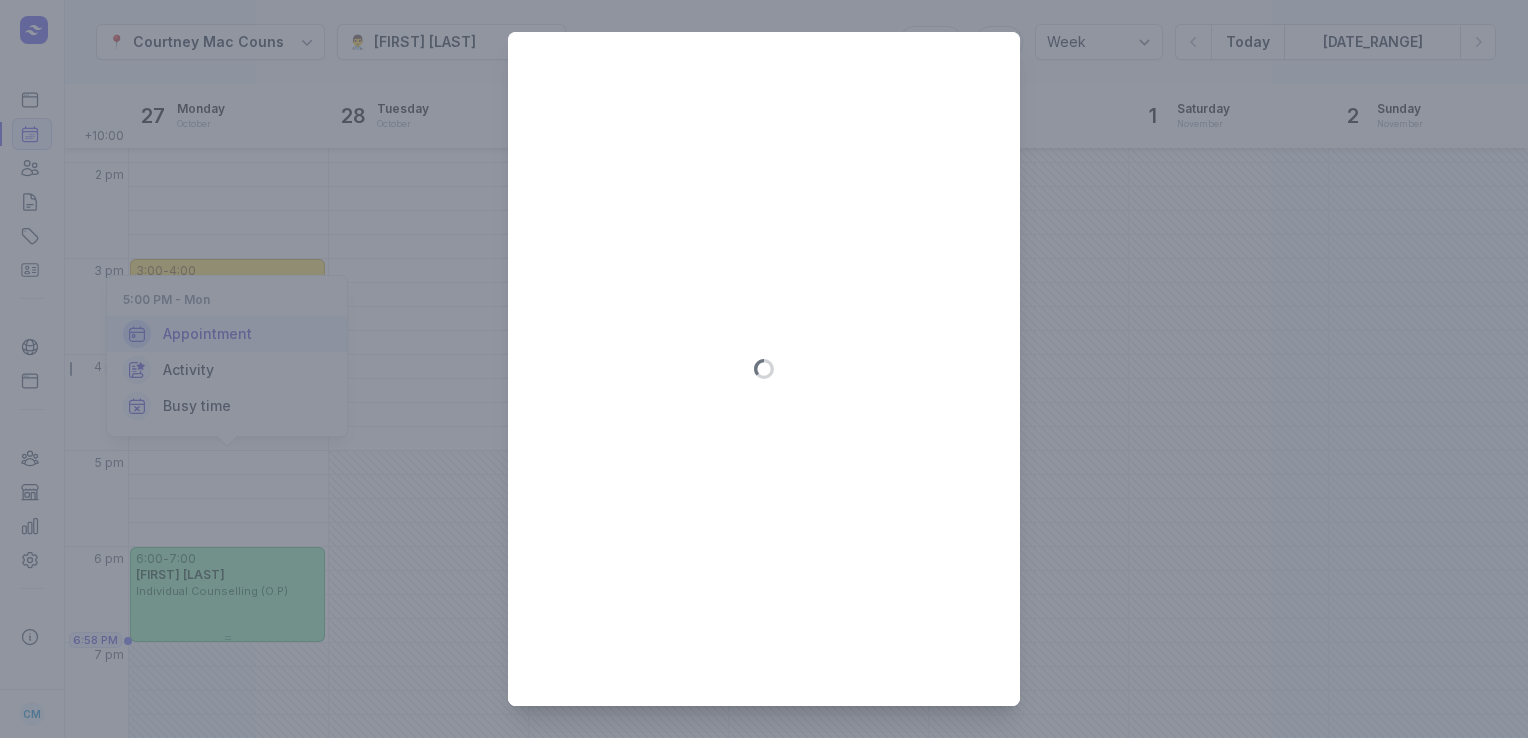 type on "[DATE]" 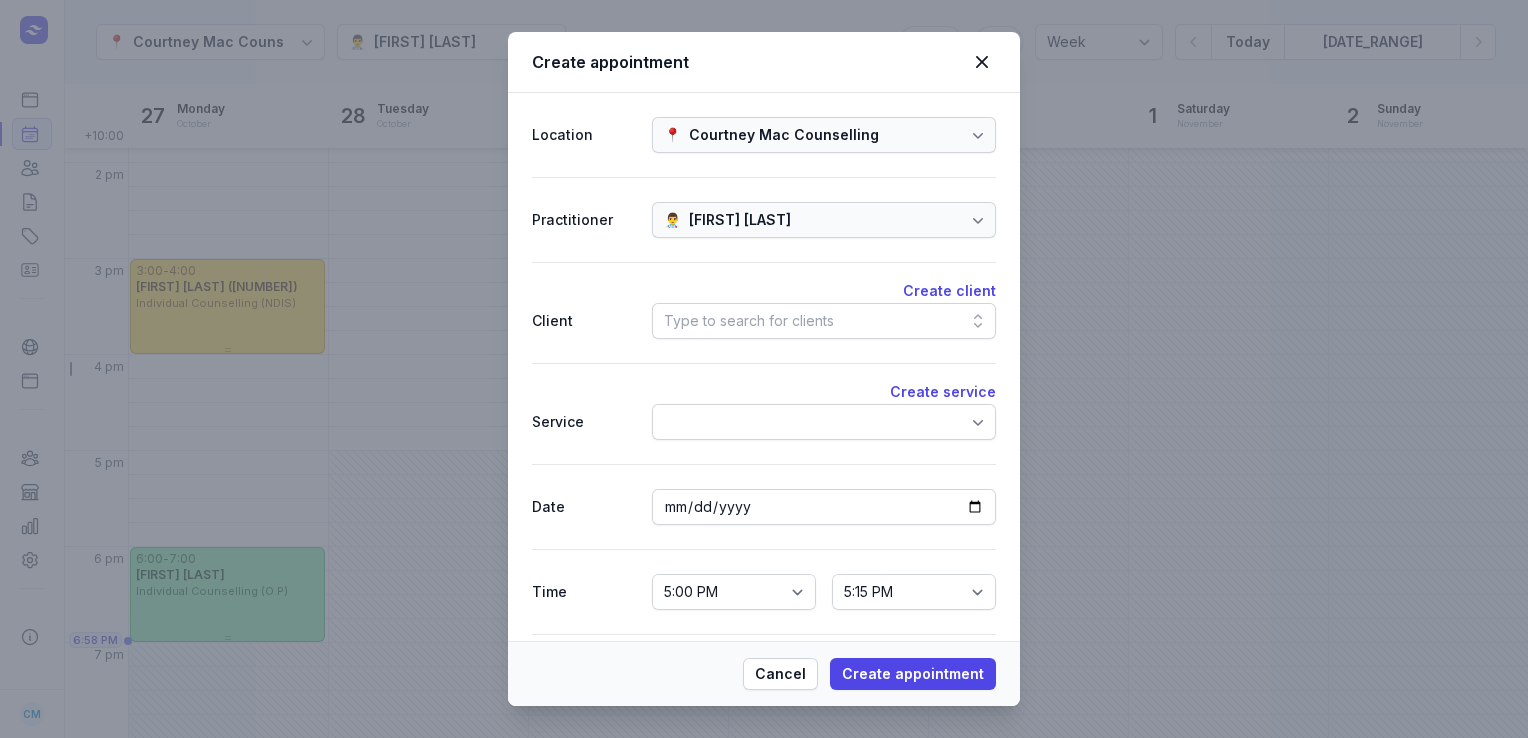 click on "Type to search for clients" 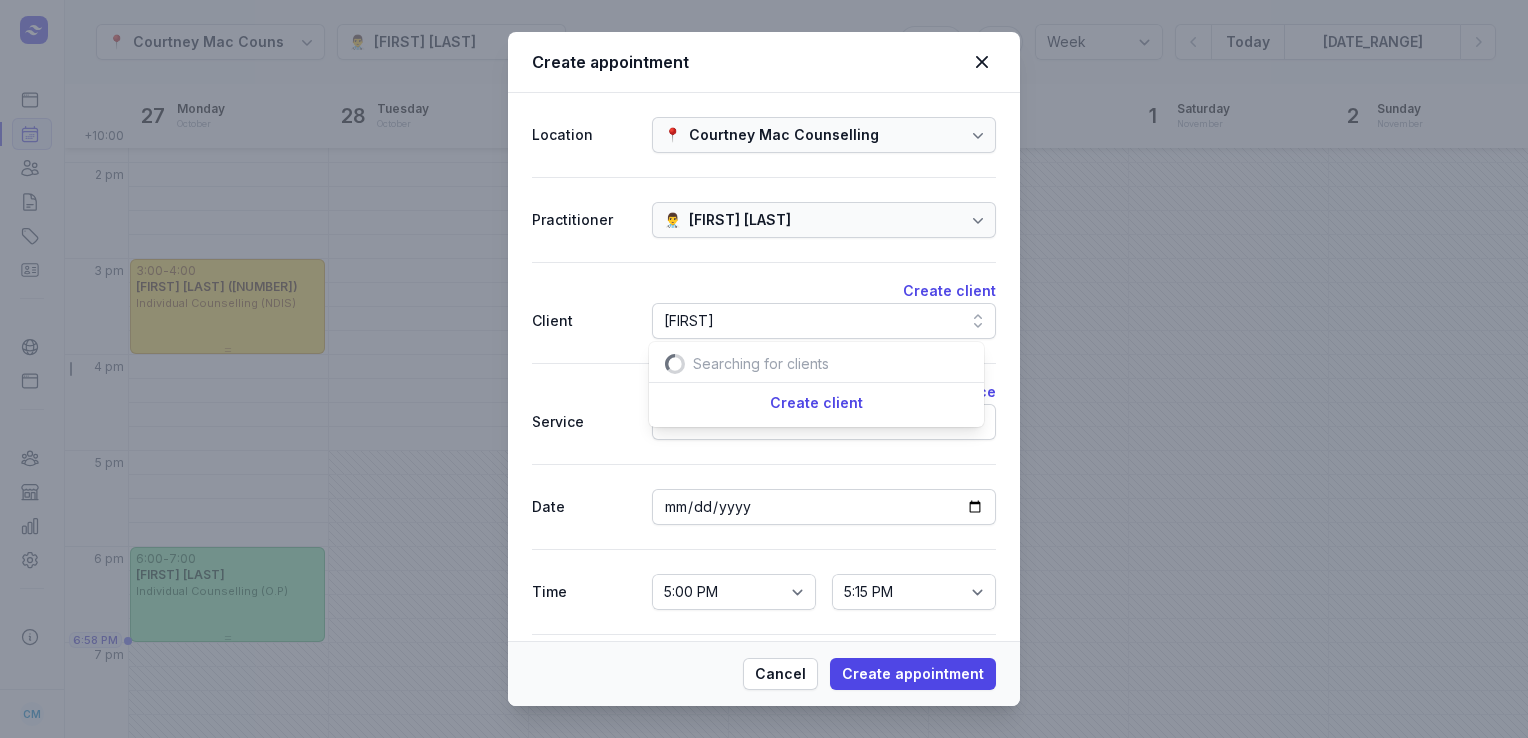 scroll, scrollTop: 0, scrollLeft: 34, axis: horizontal 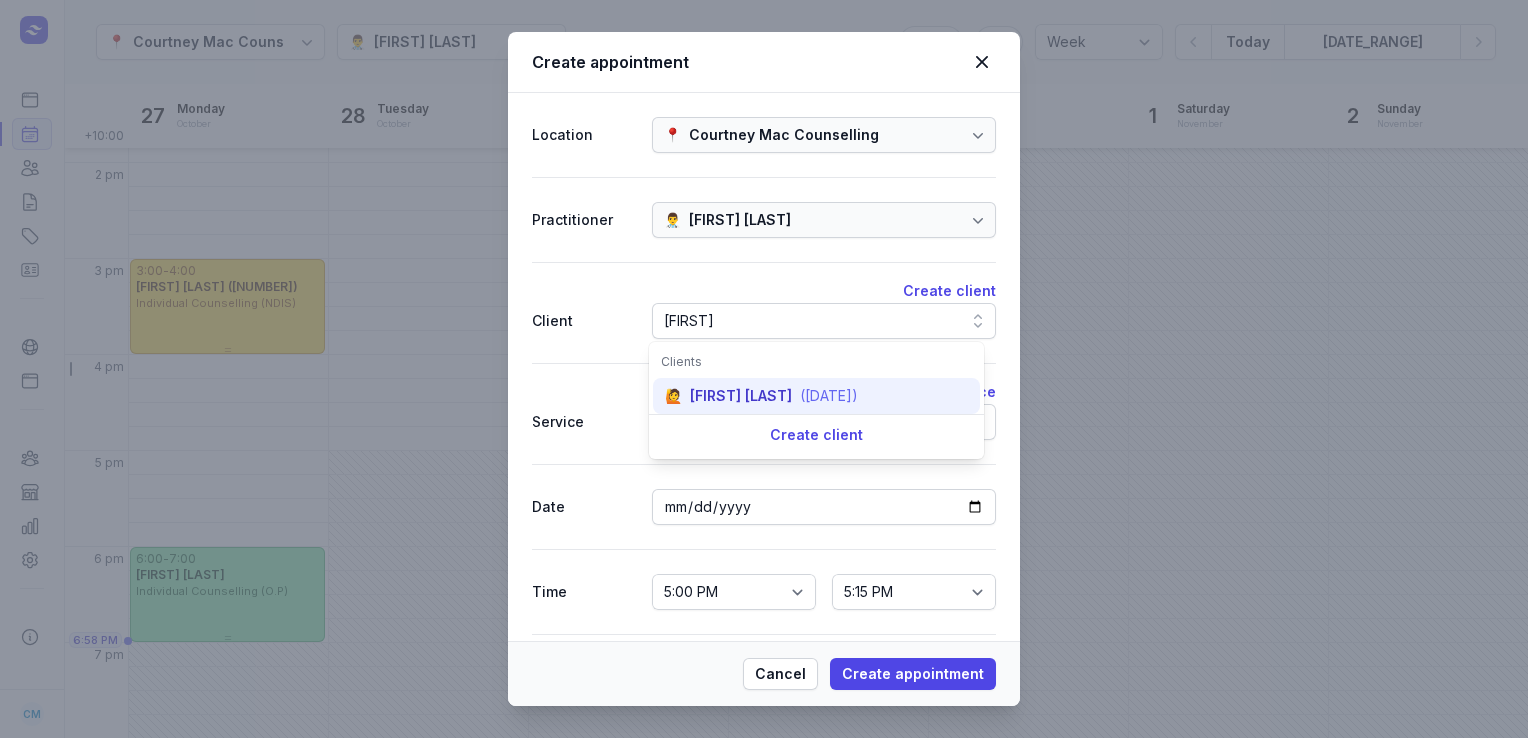 type on "[FIRST]" 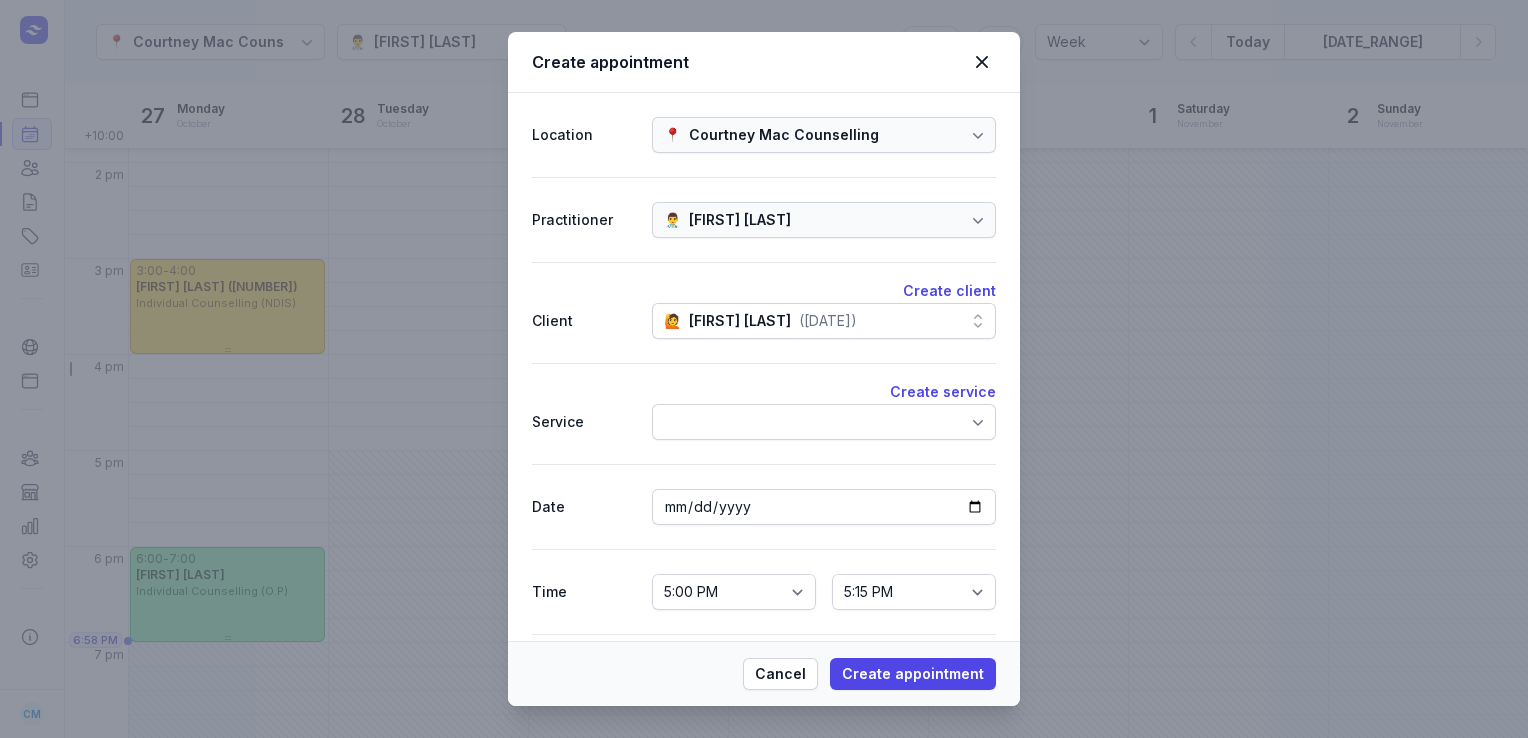 click at bounding box center [824, 422] 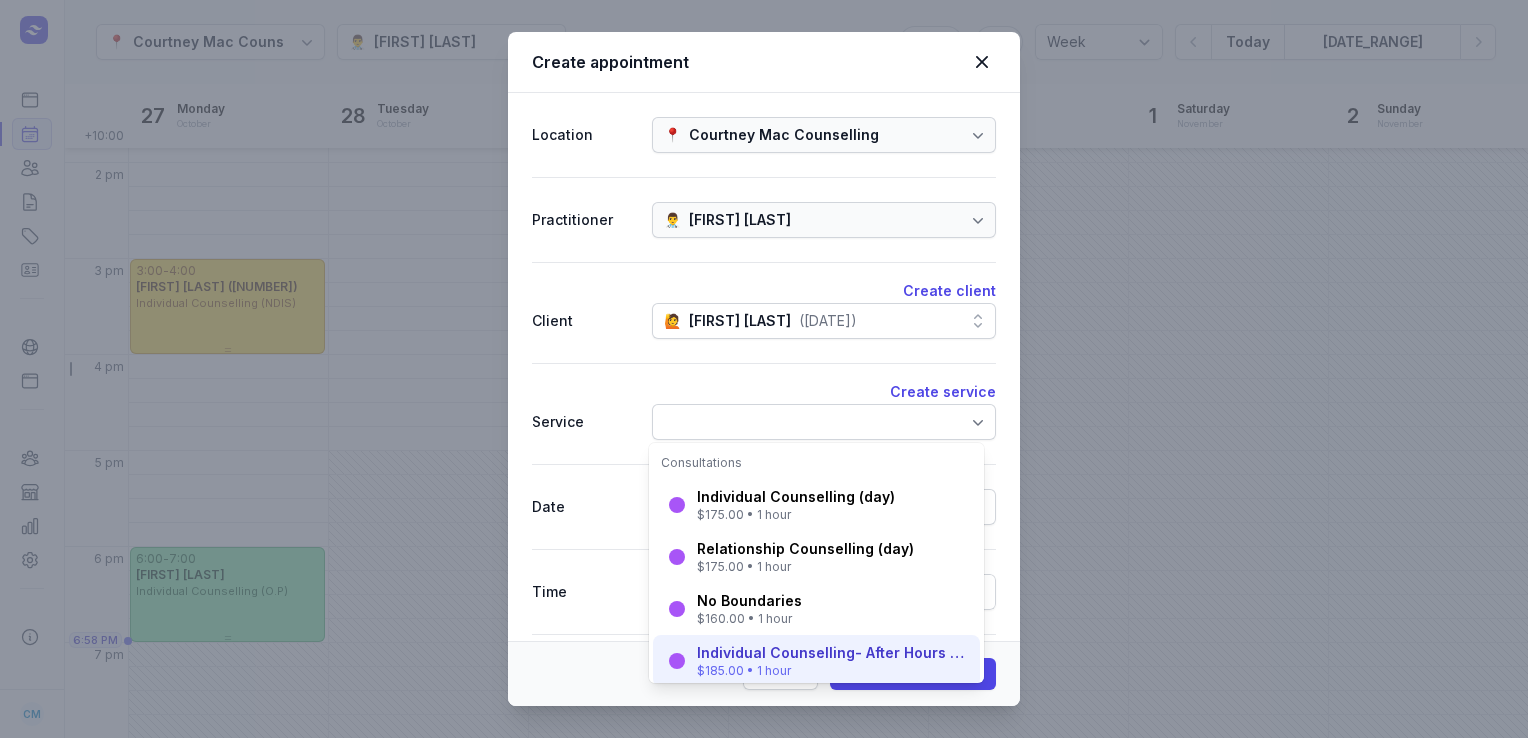 click on "Individual  Counselling- After Hours (after 5pm)" at bounding box center [832, 653] 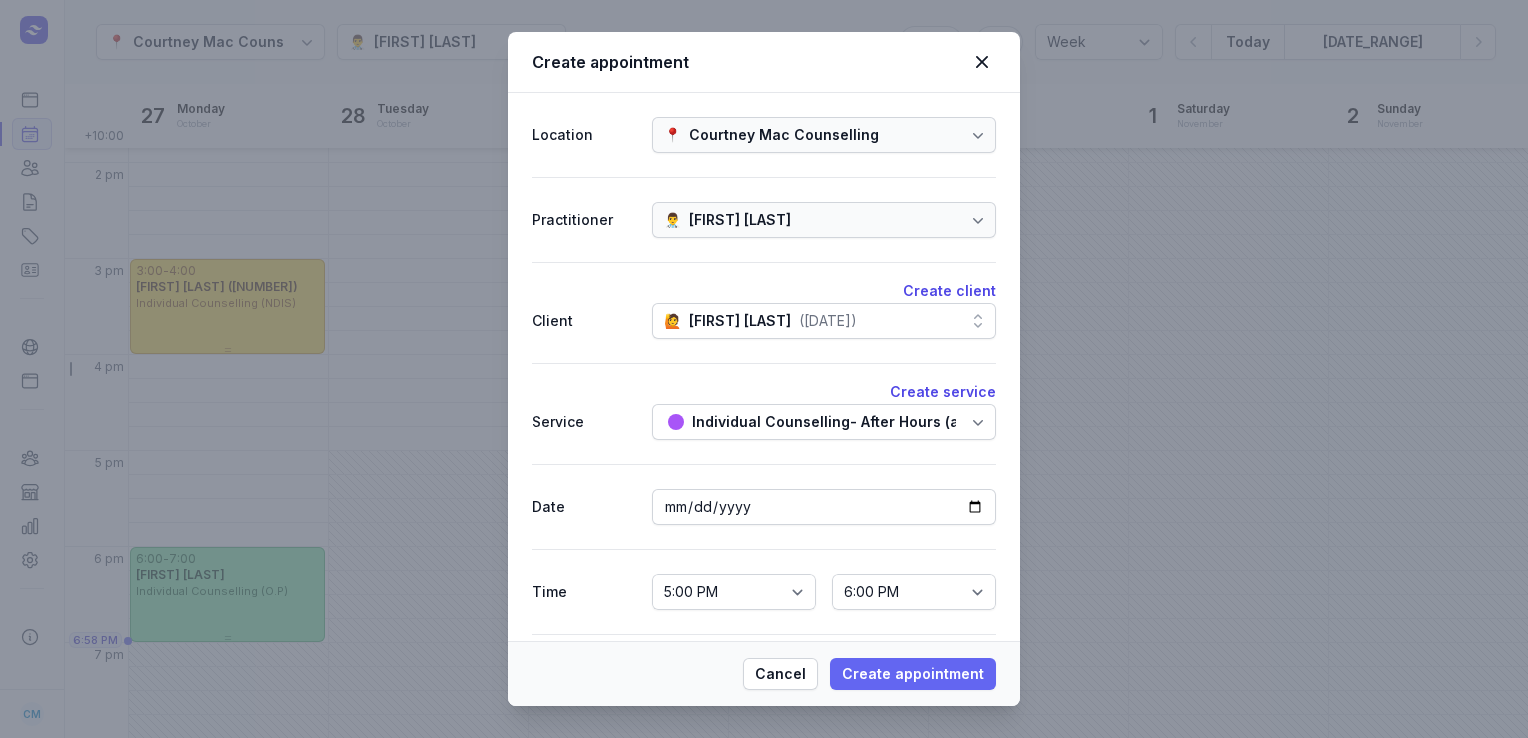 click on "Create appointment" at bounding box center (913, 674) 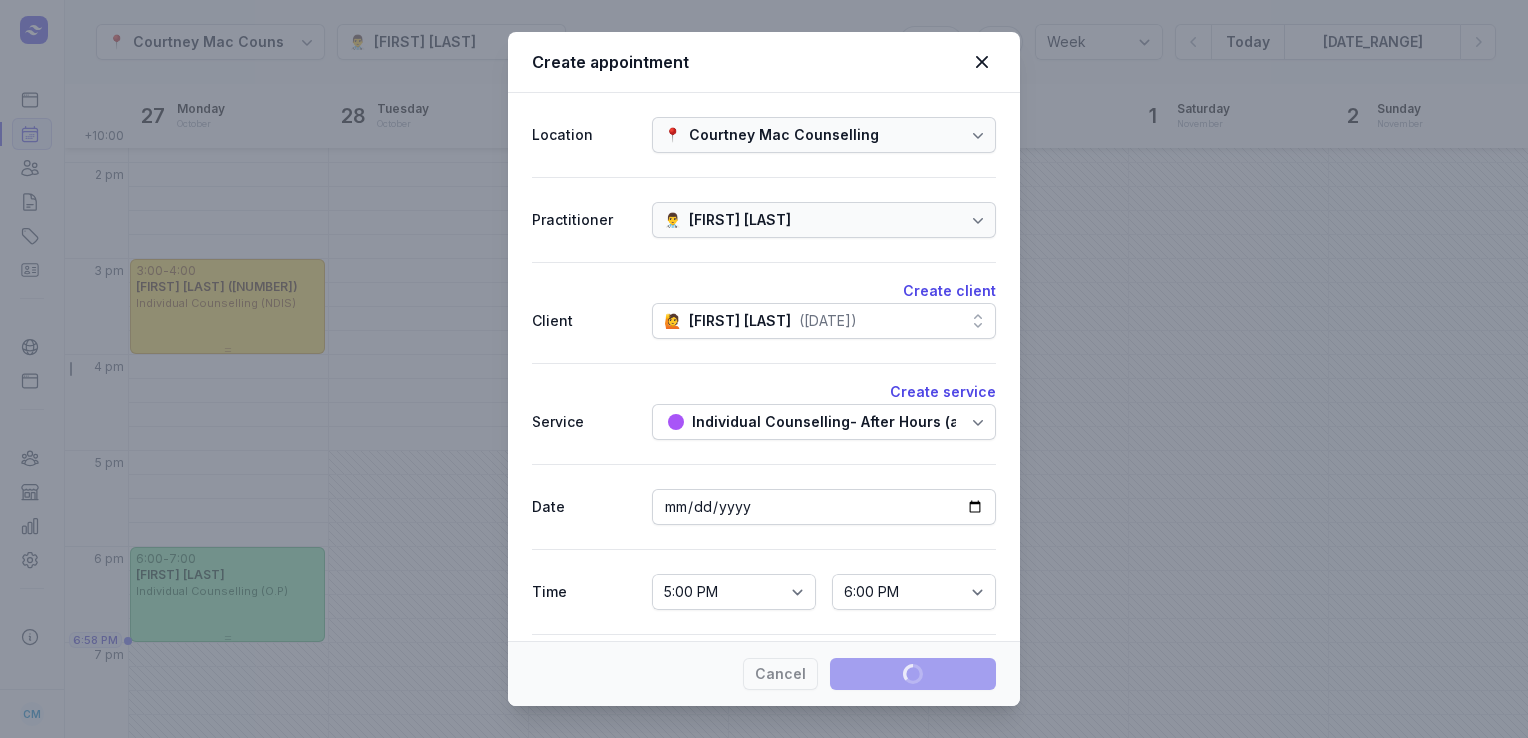 type 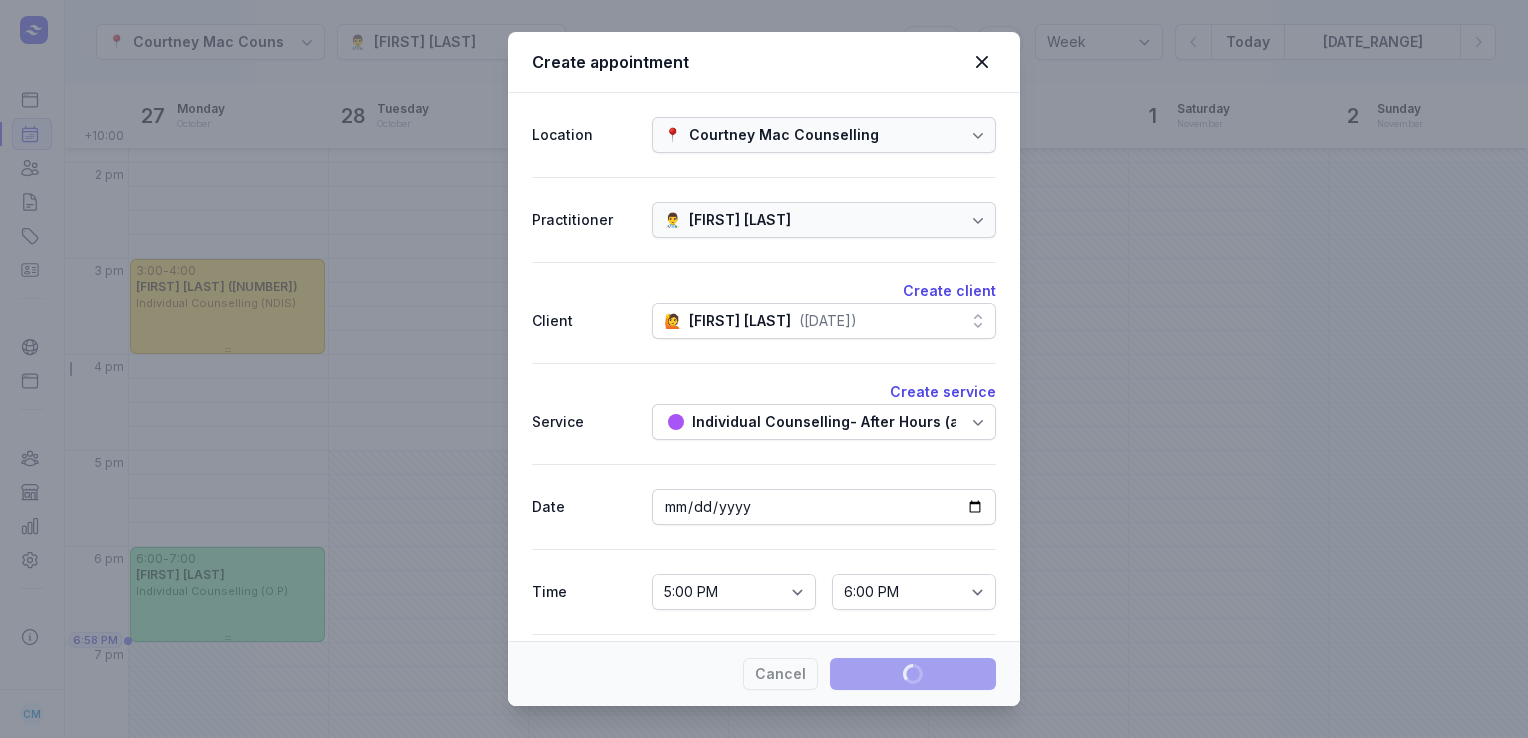 select 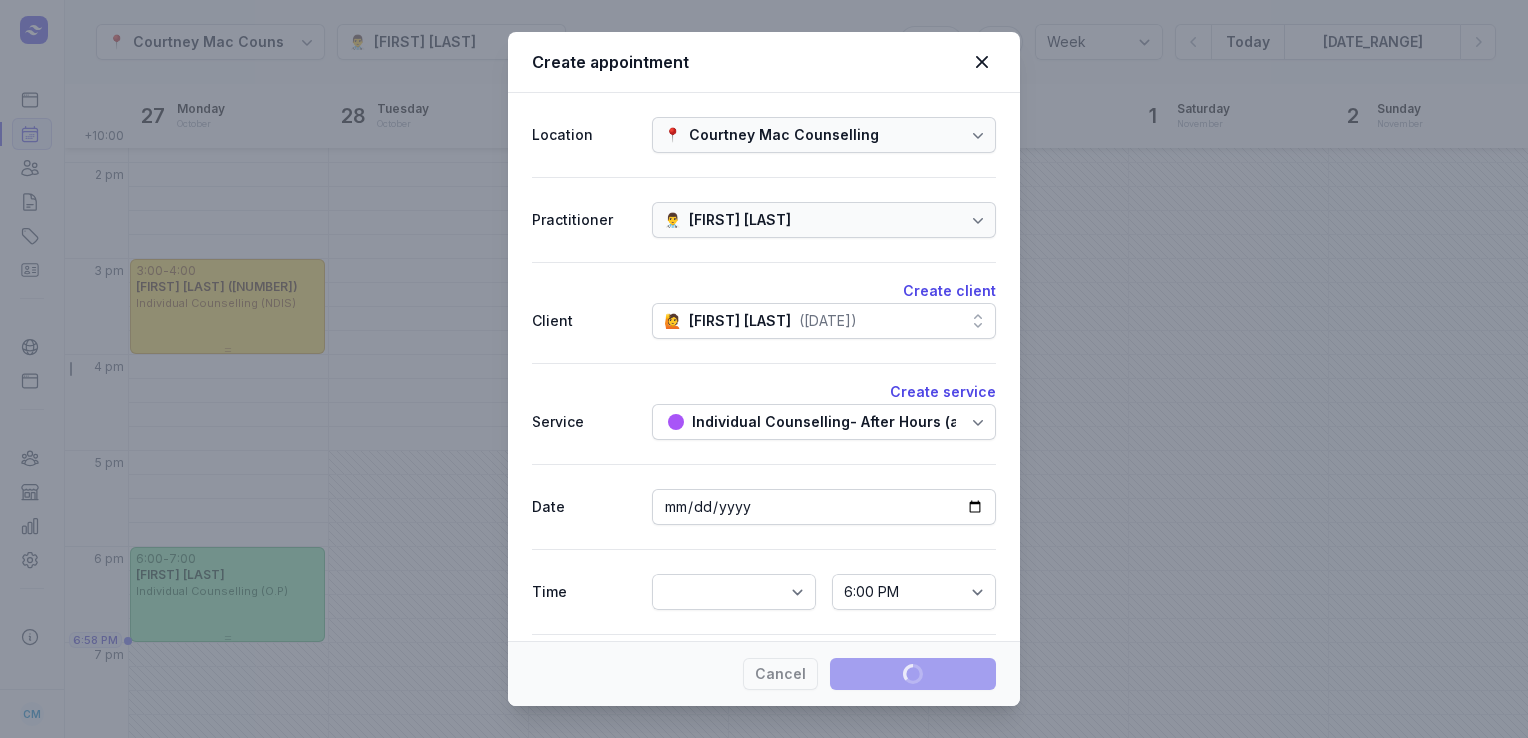 select 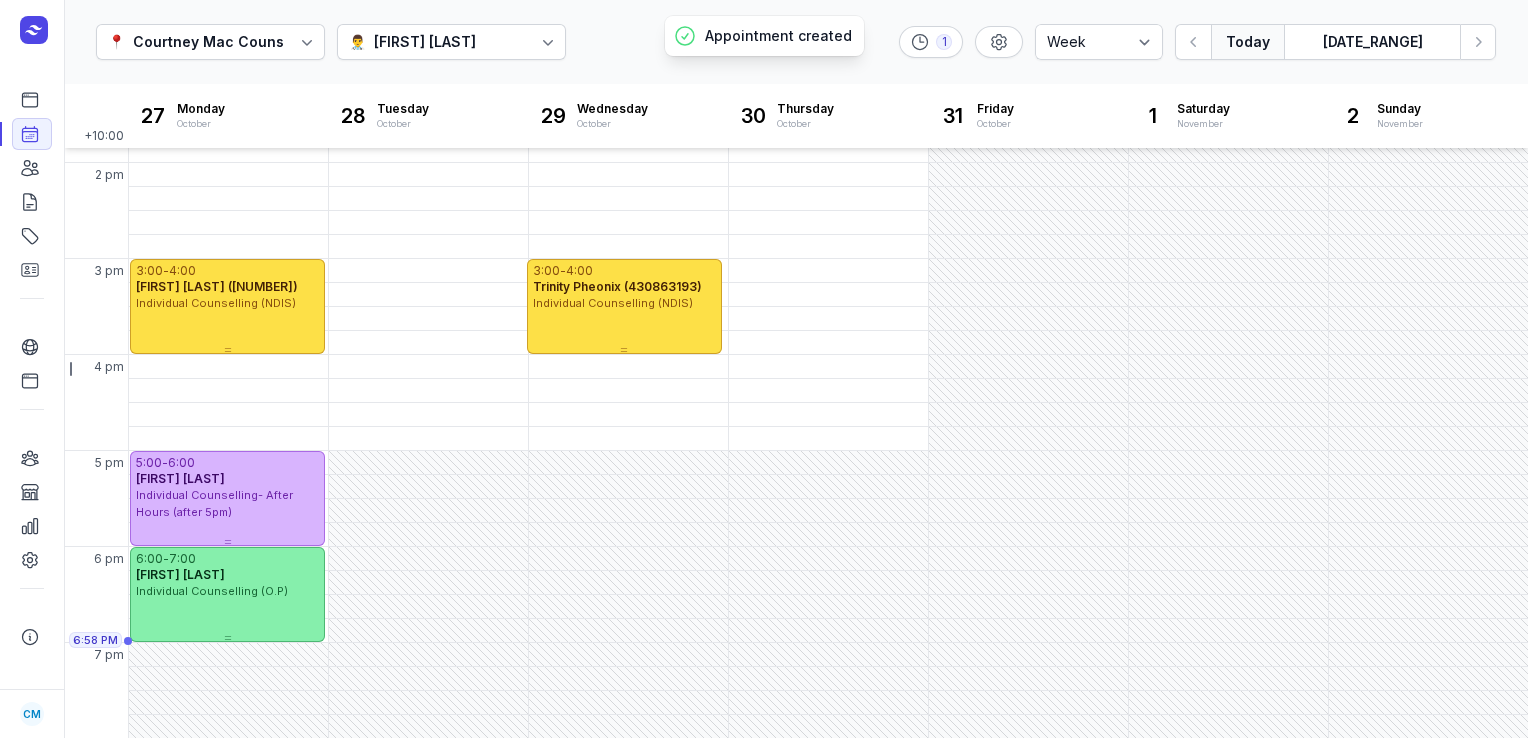 click on "Today" at bounding box center (1247, 42) 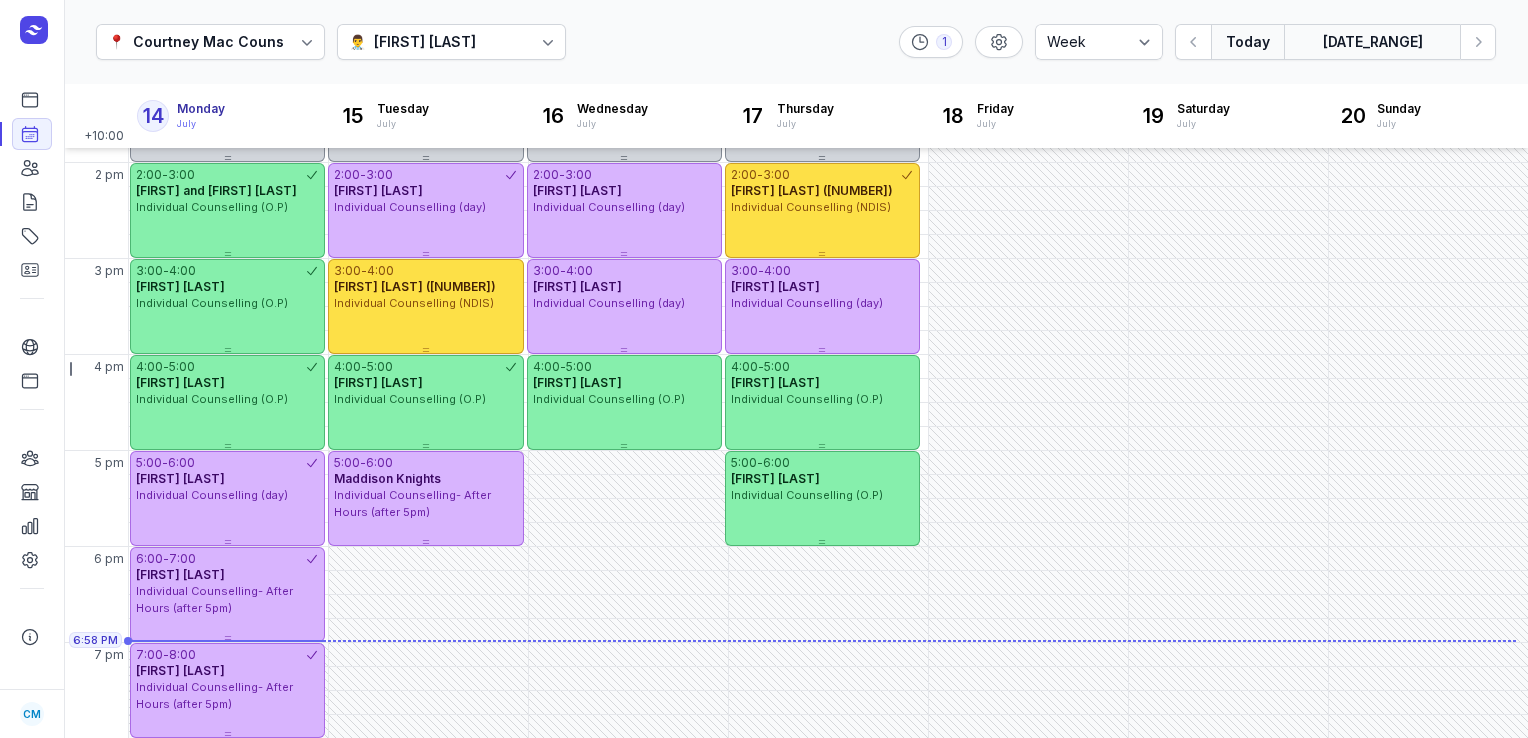 click on "[DATE_RANGE]" 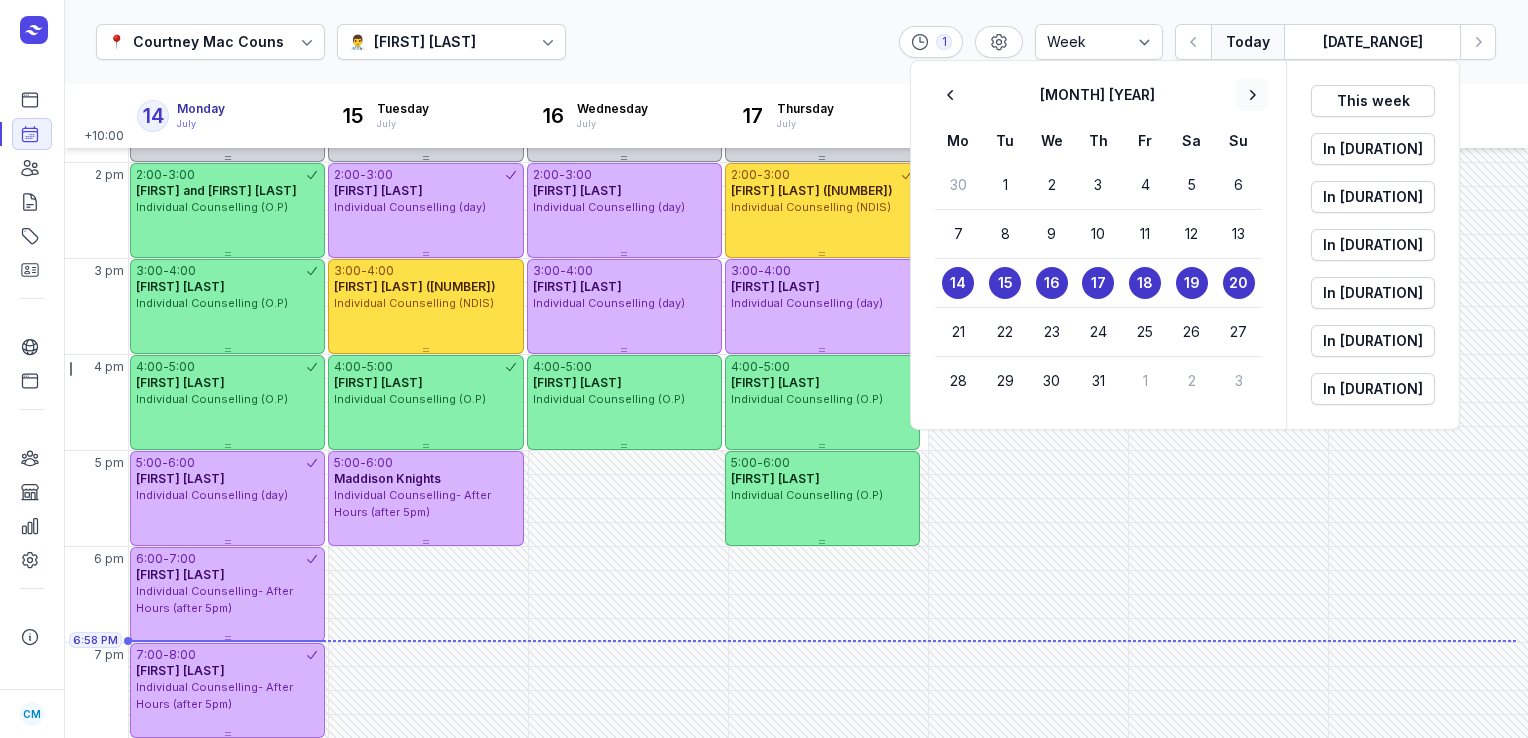 click 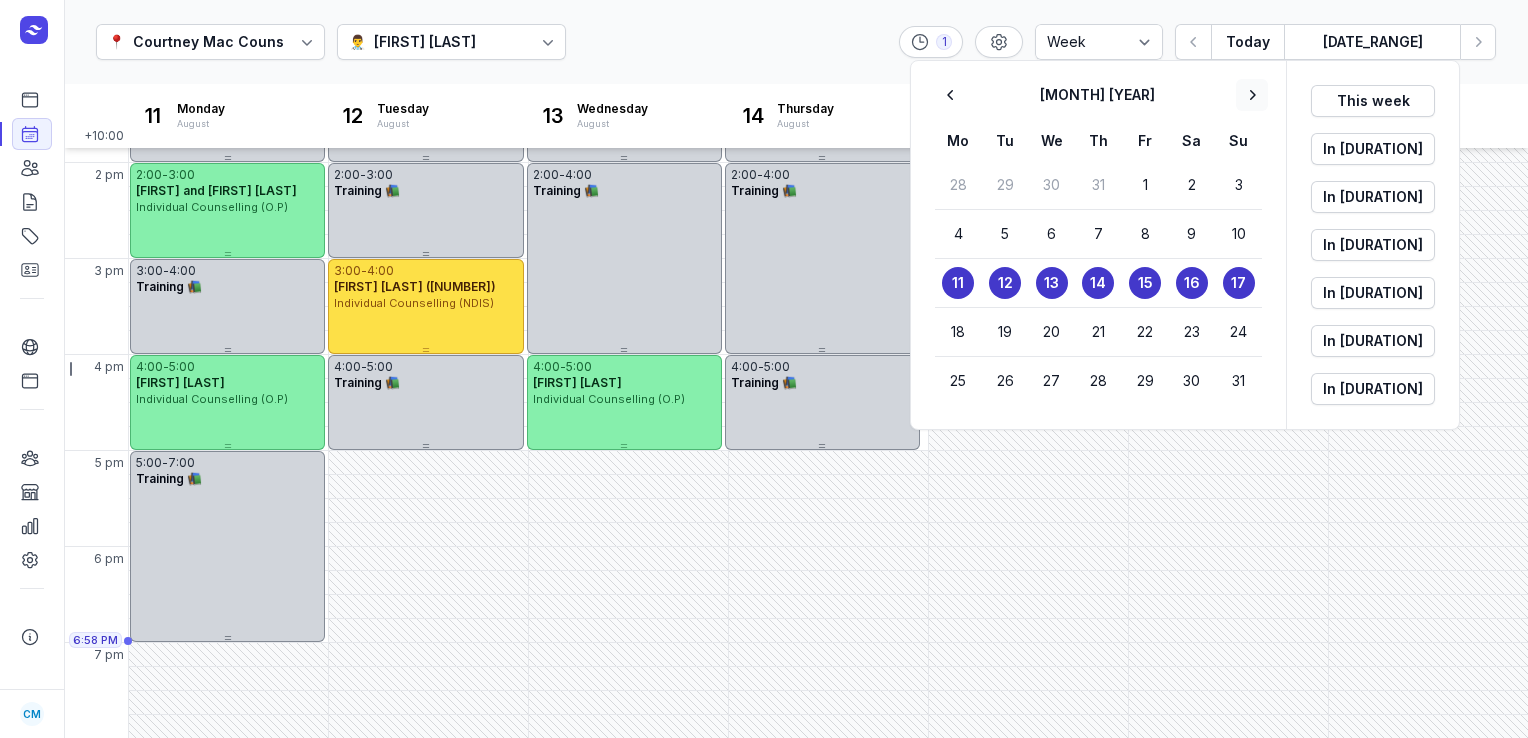 click 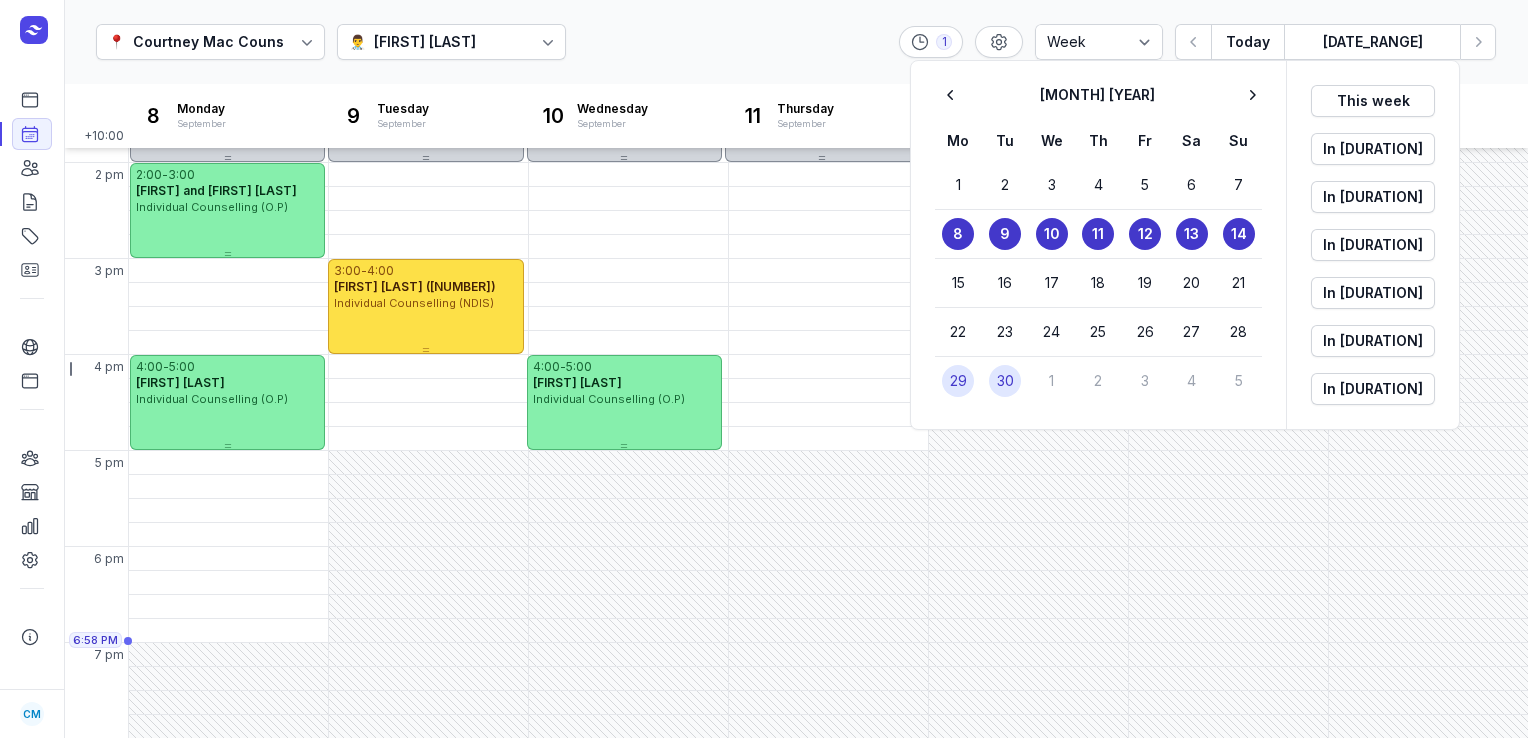 click on "29" at bounding box center (958, 381) 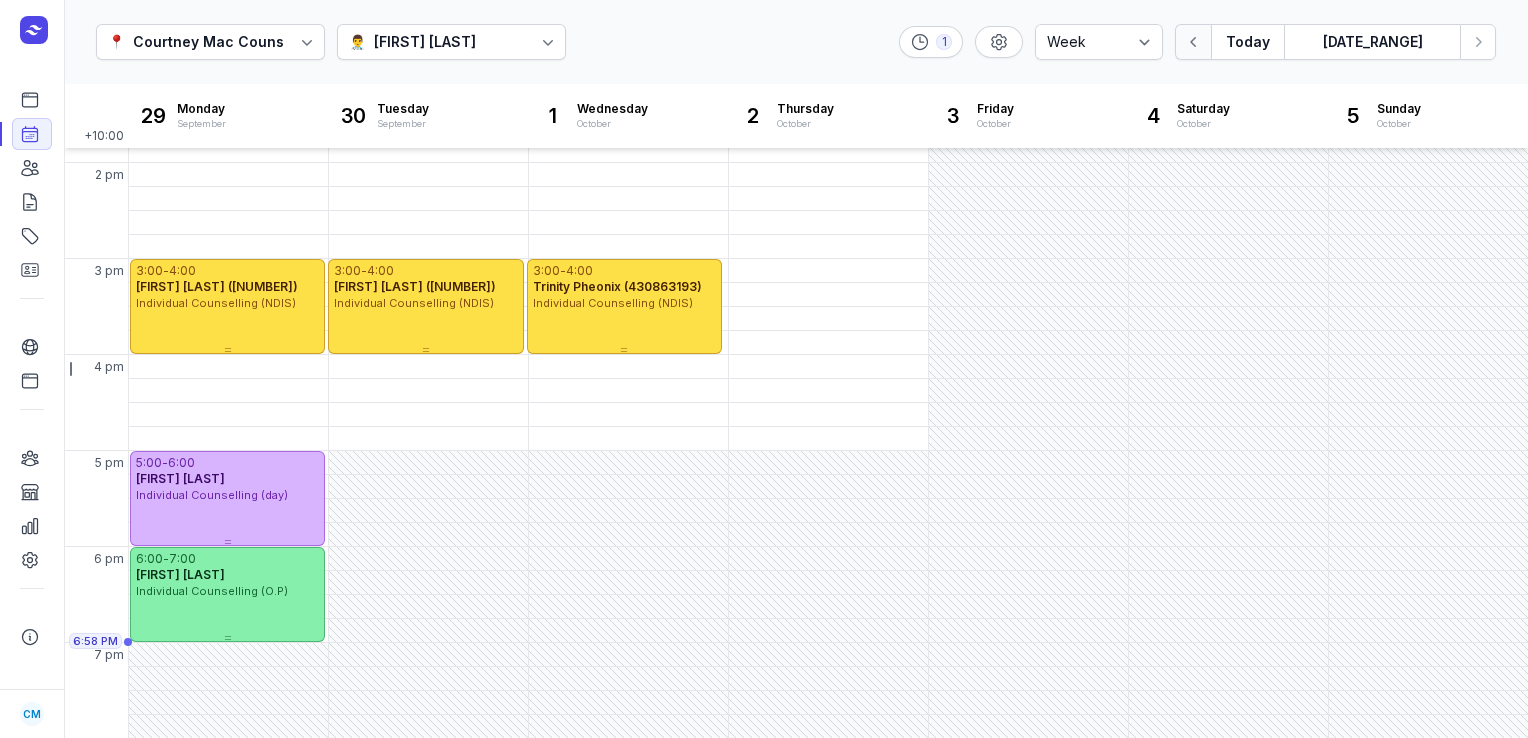 click at bounding box center [1193, 42] 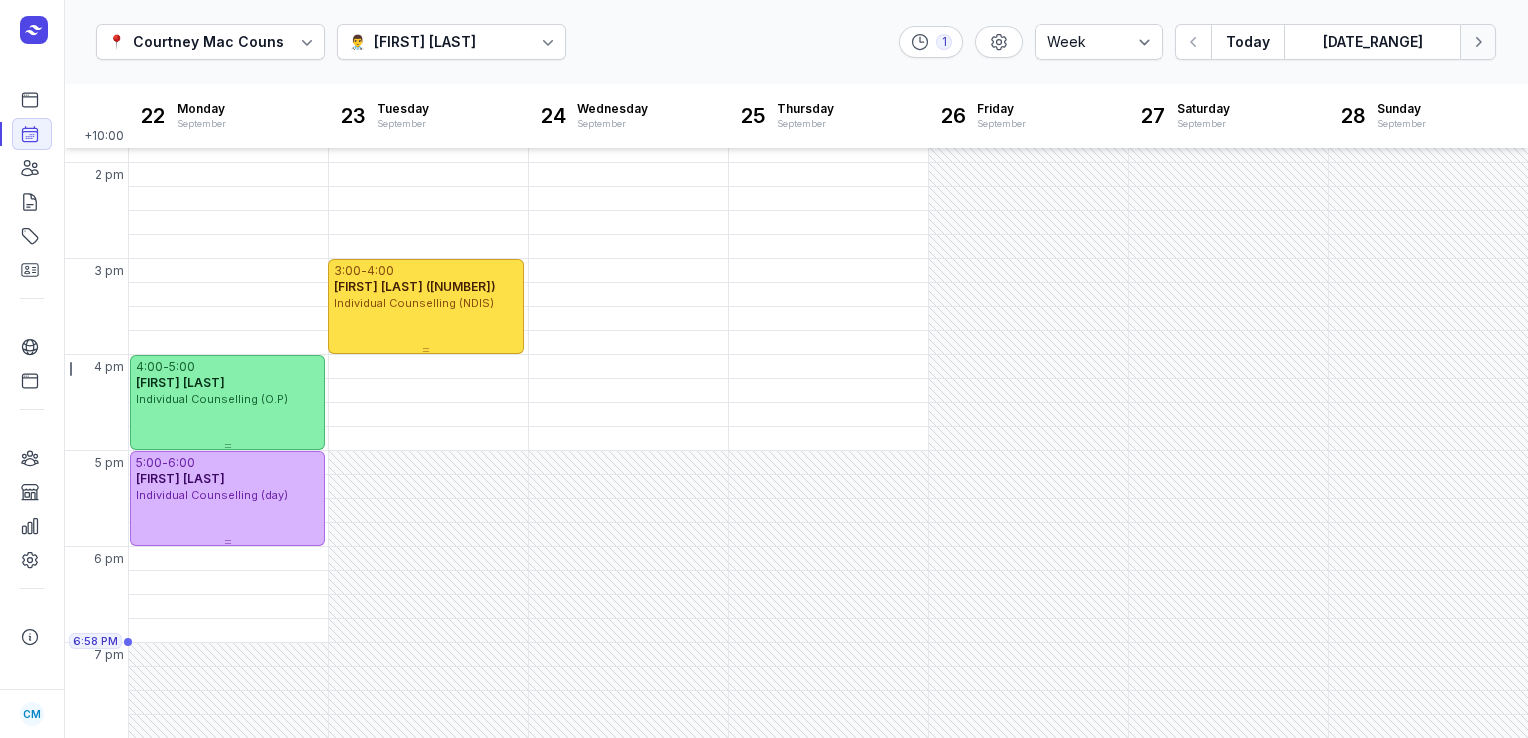 click 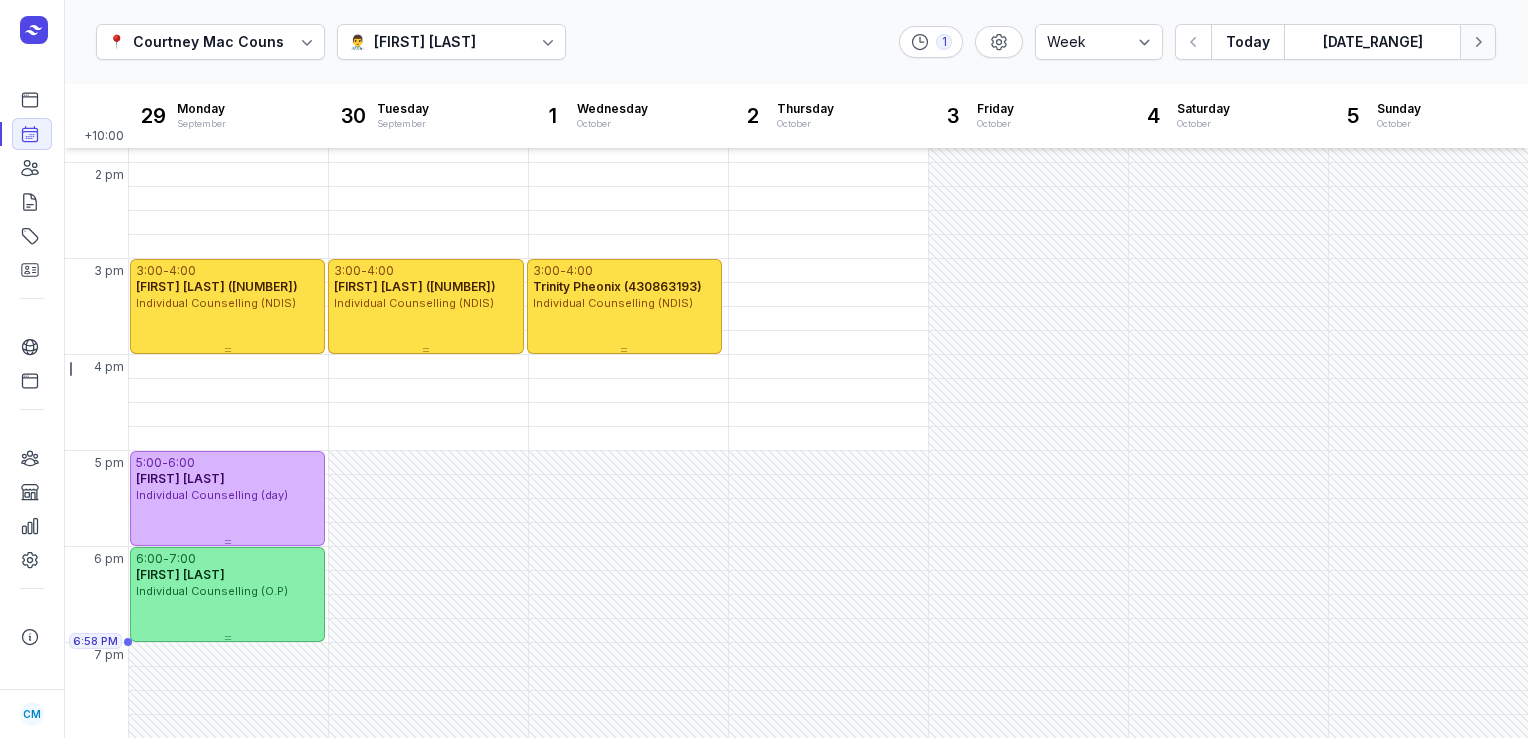click 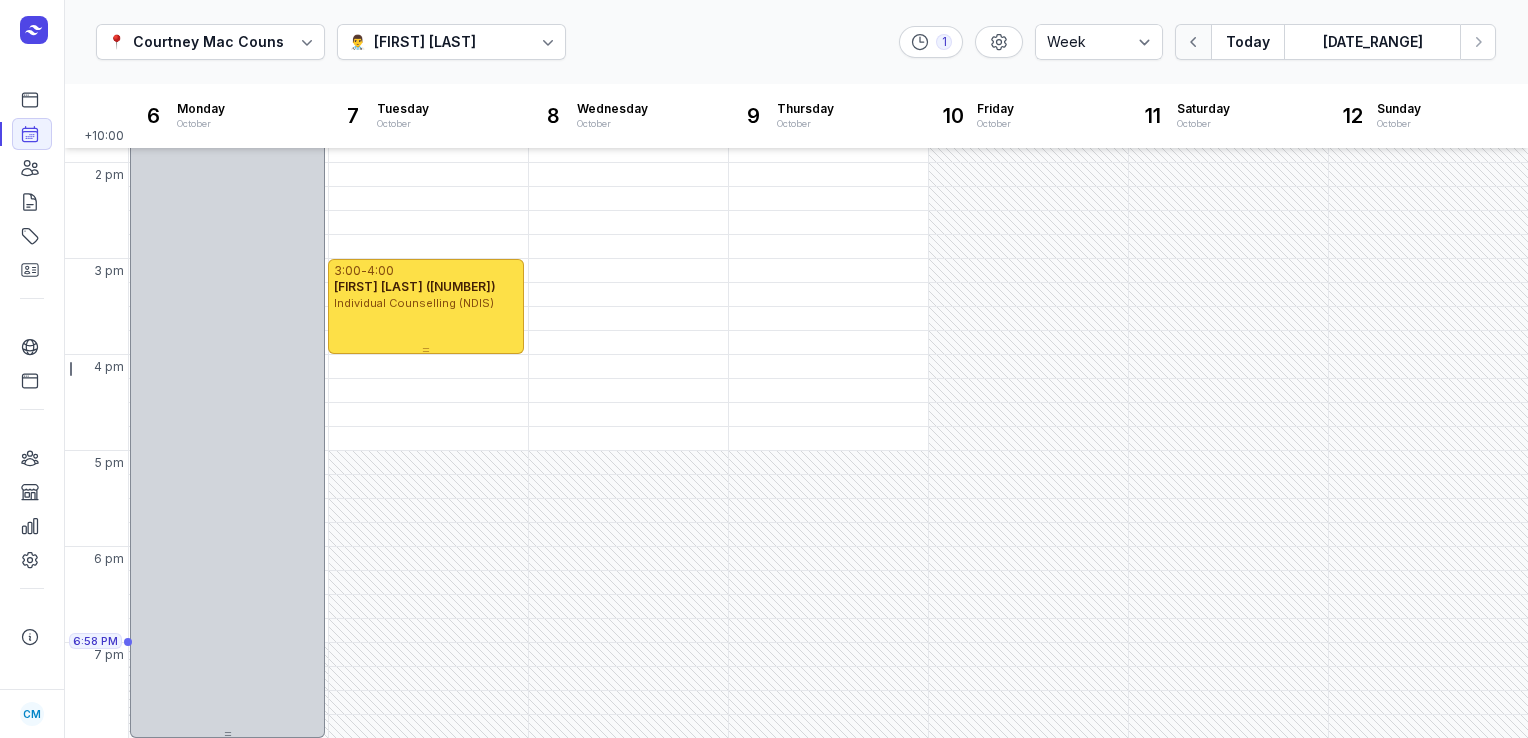 click at bounding box center (1193, 42) 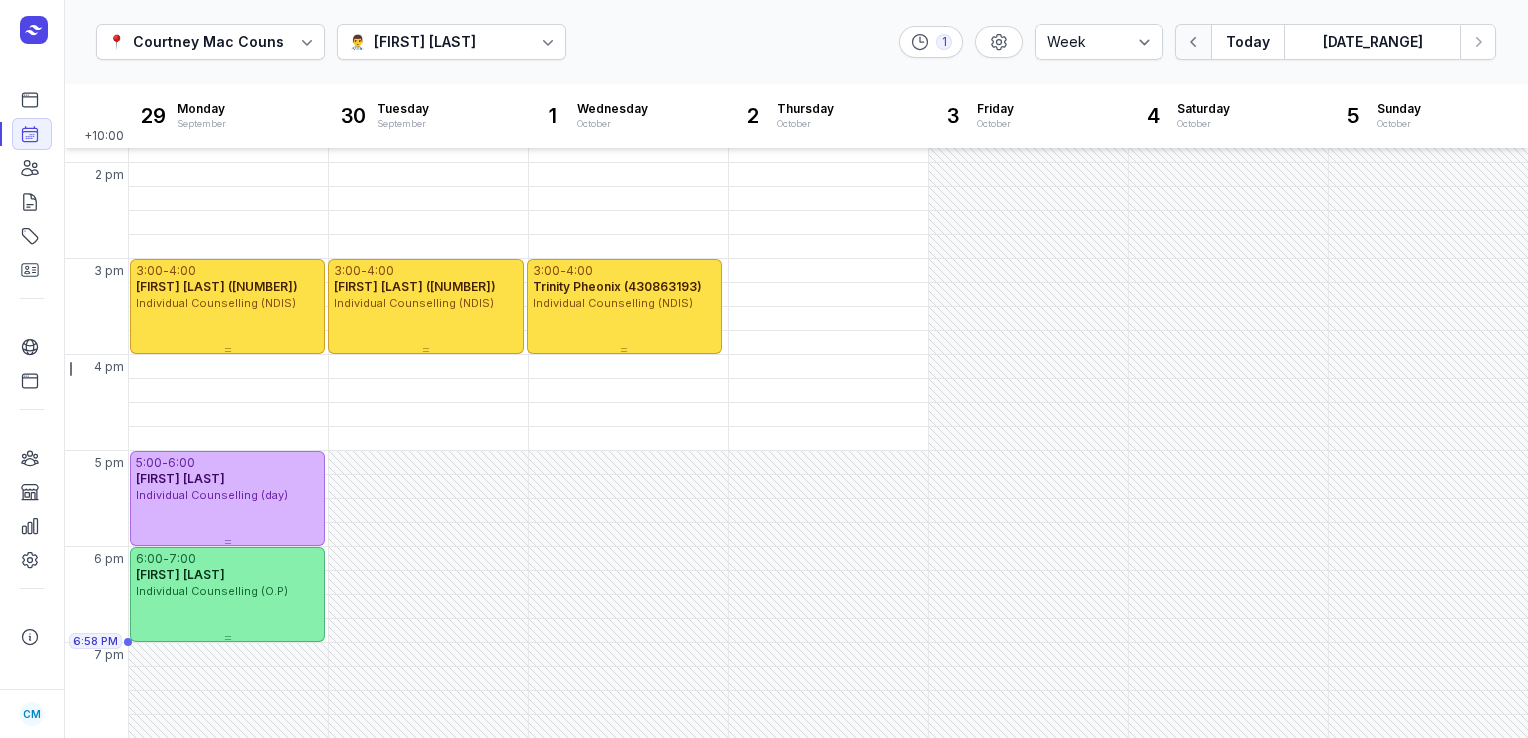 click at bounding box center [1193, 42] 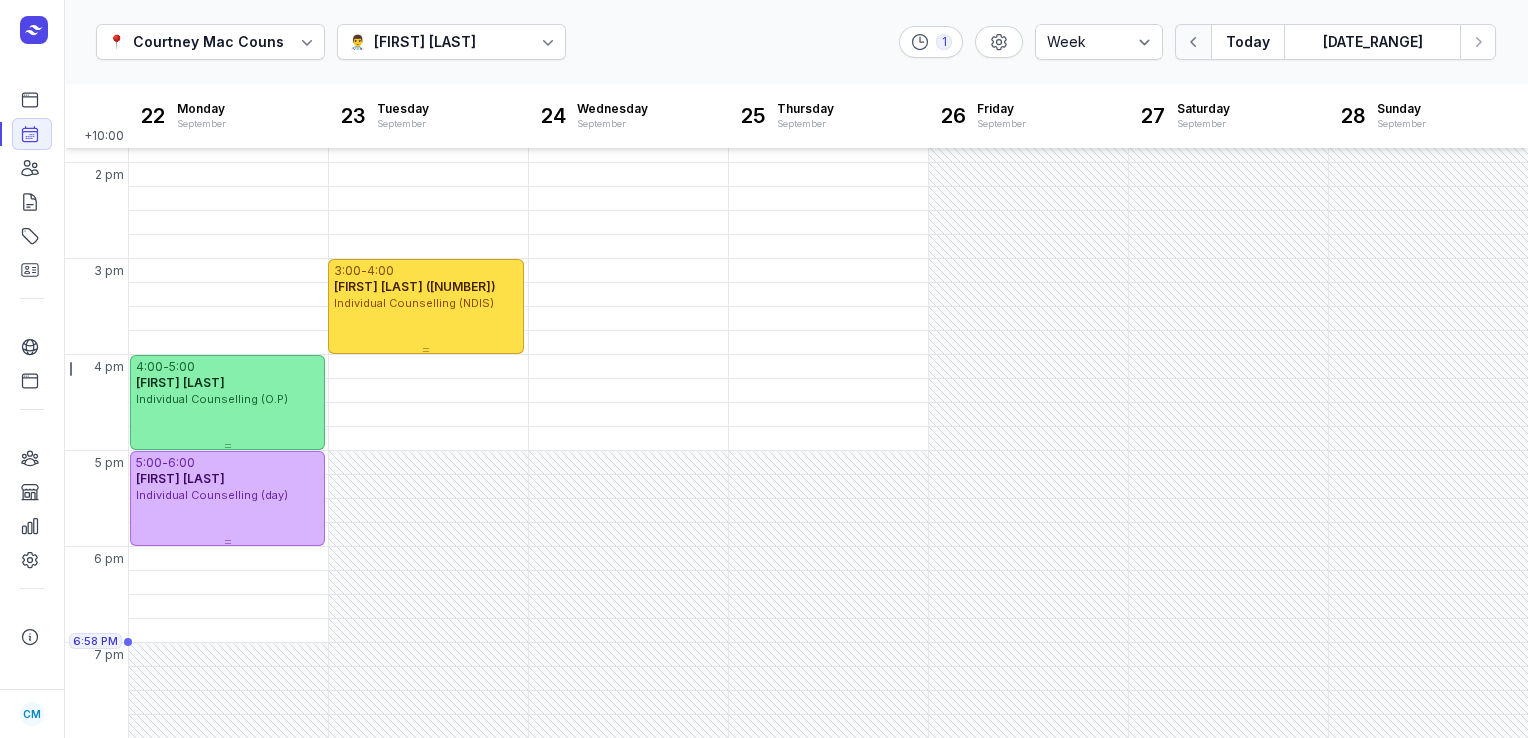click at bounding box center (1193, 42) 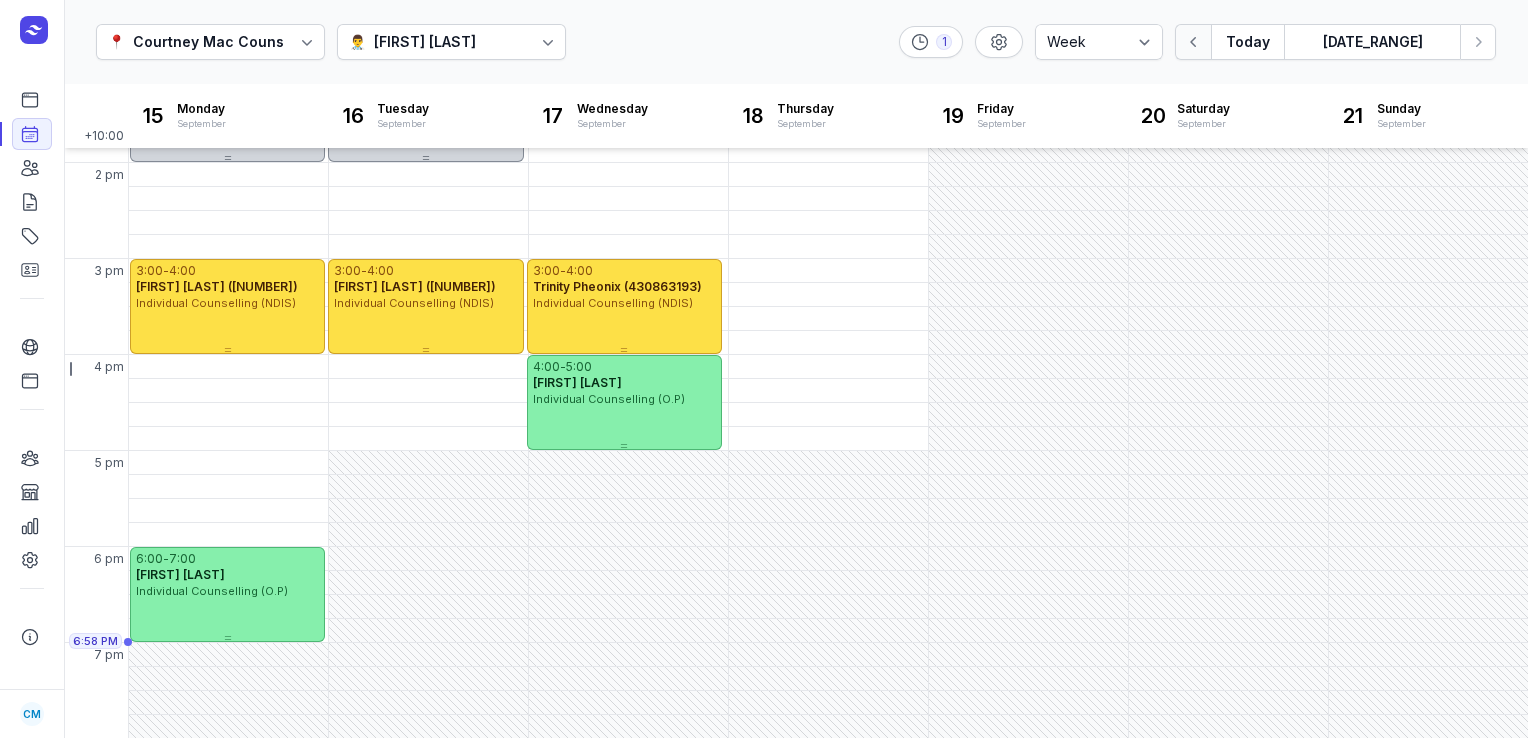 click at bounding box center [1193, 42] 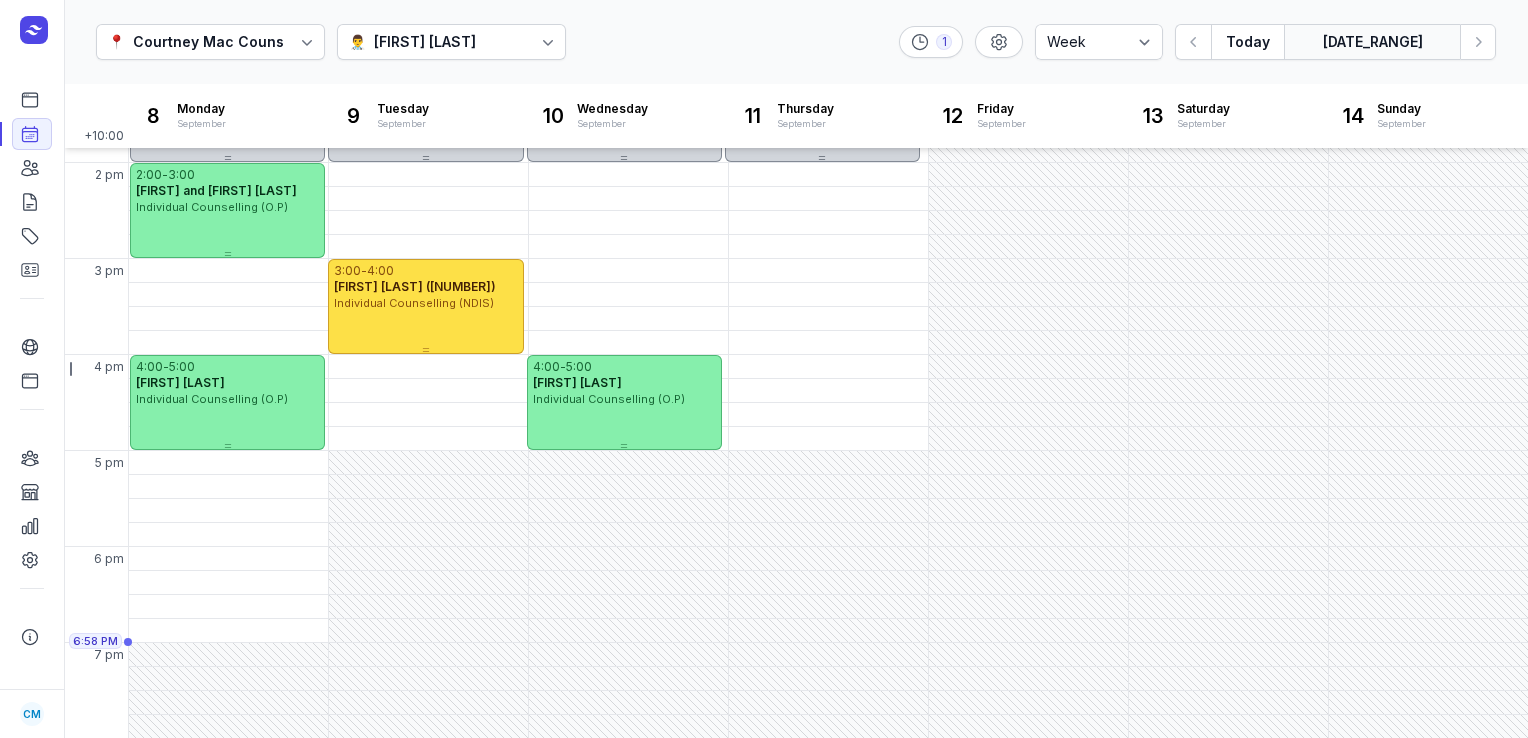 click on "[DATE_RANGE]" 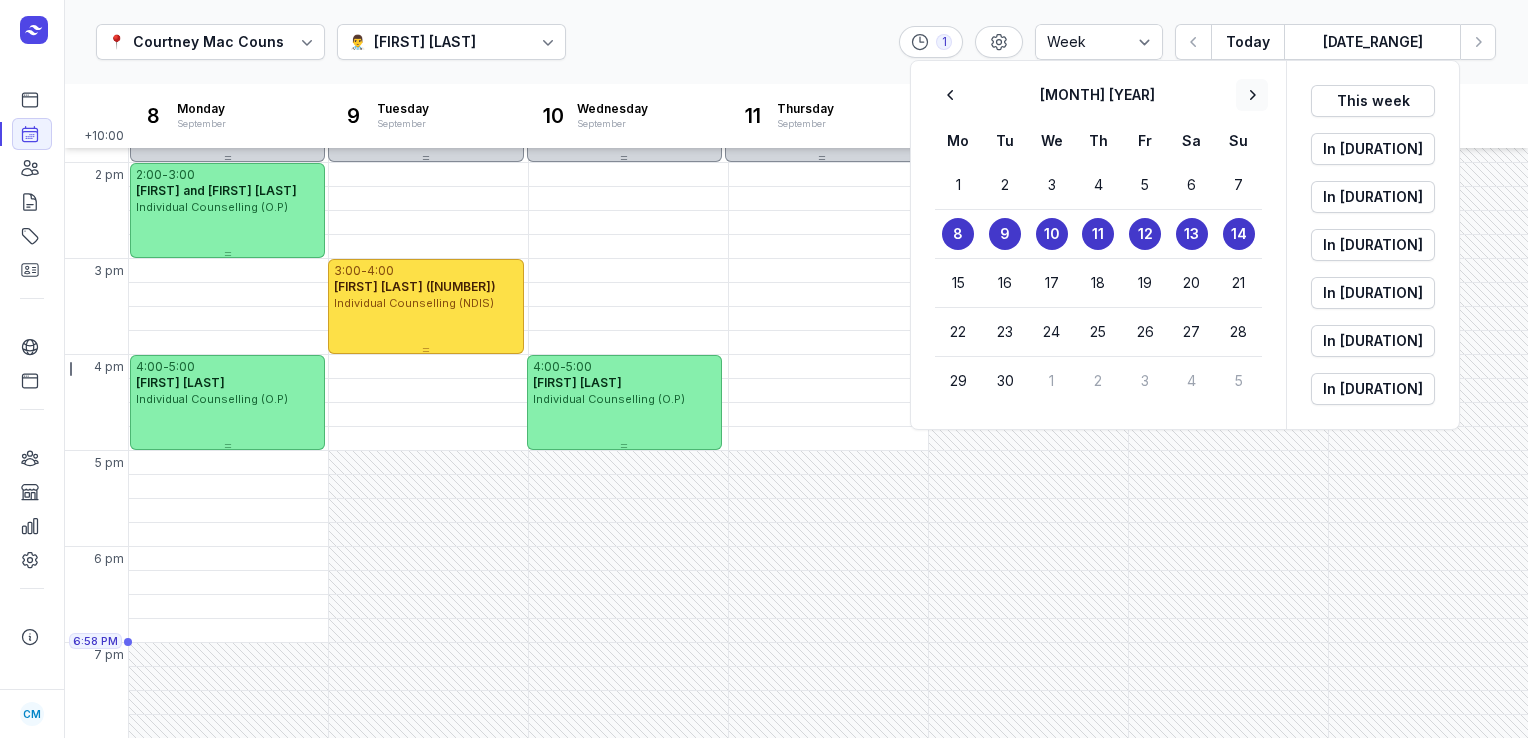 click 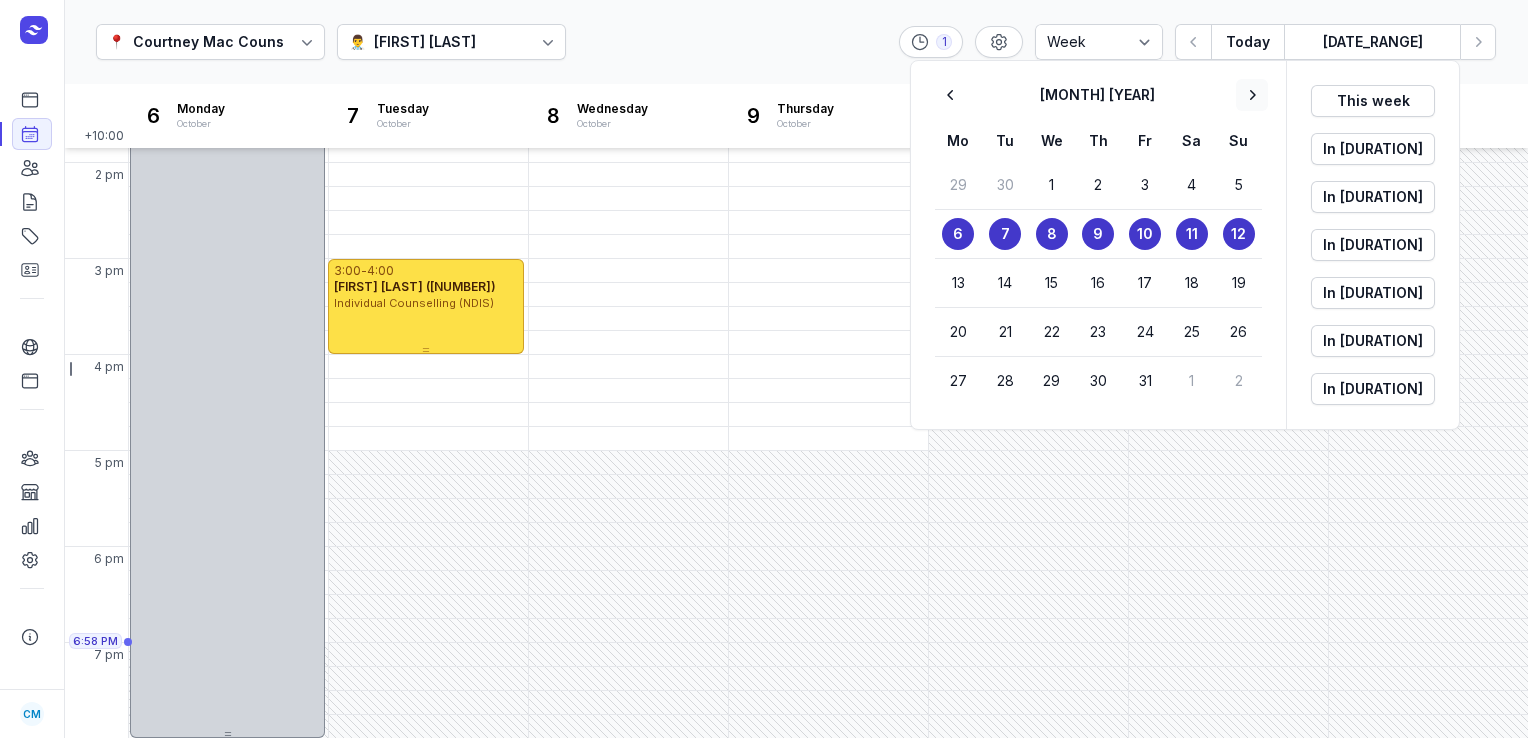 click 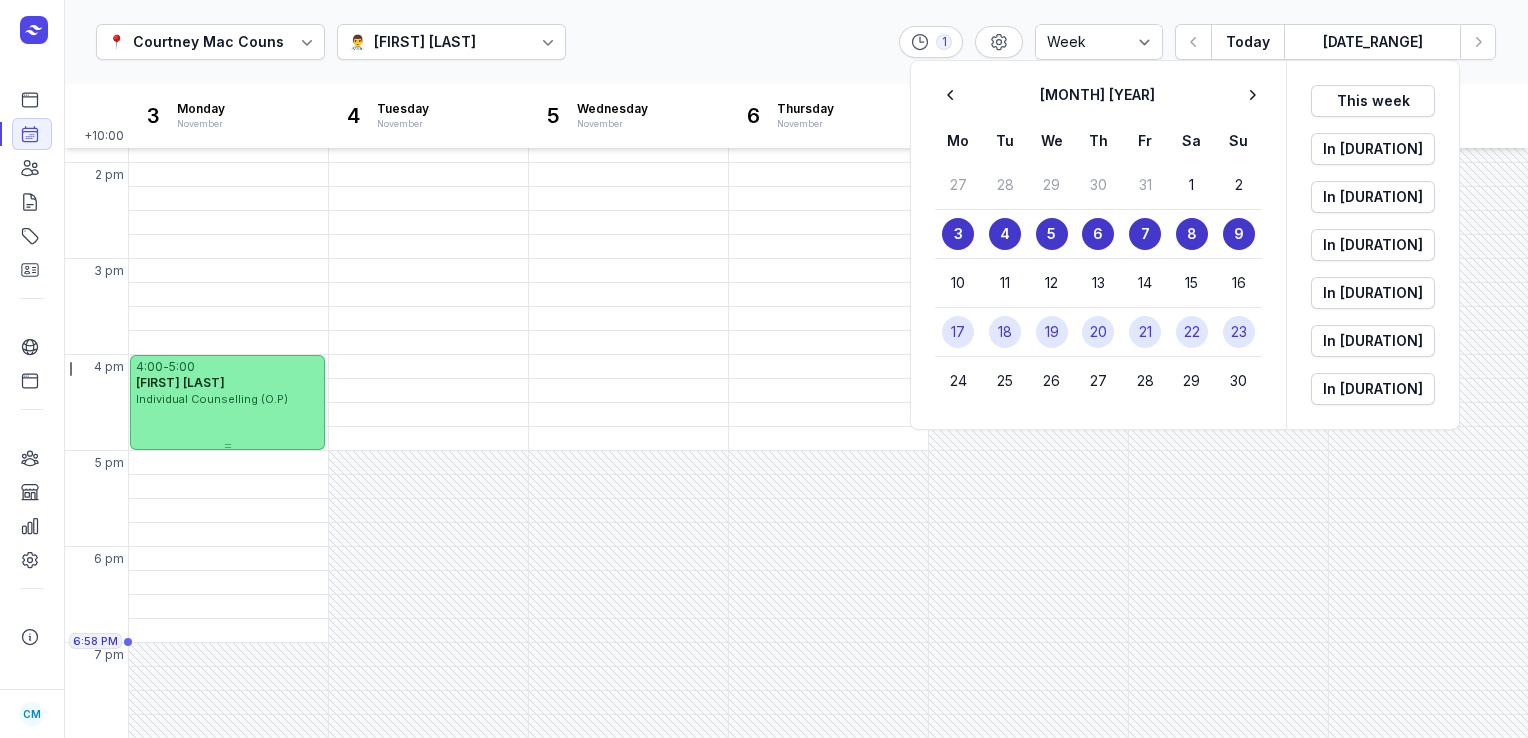 click on "18" at bounding box center [1005, 332] 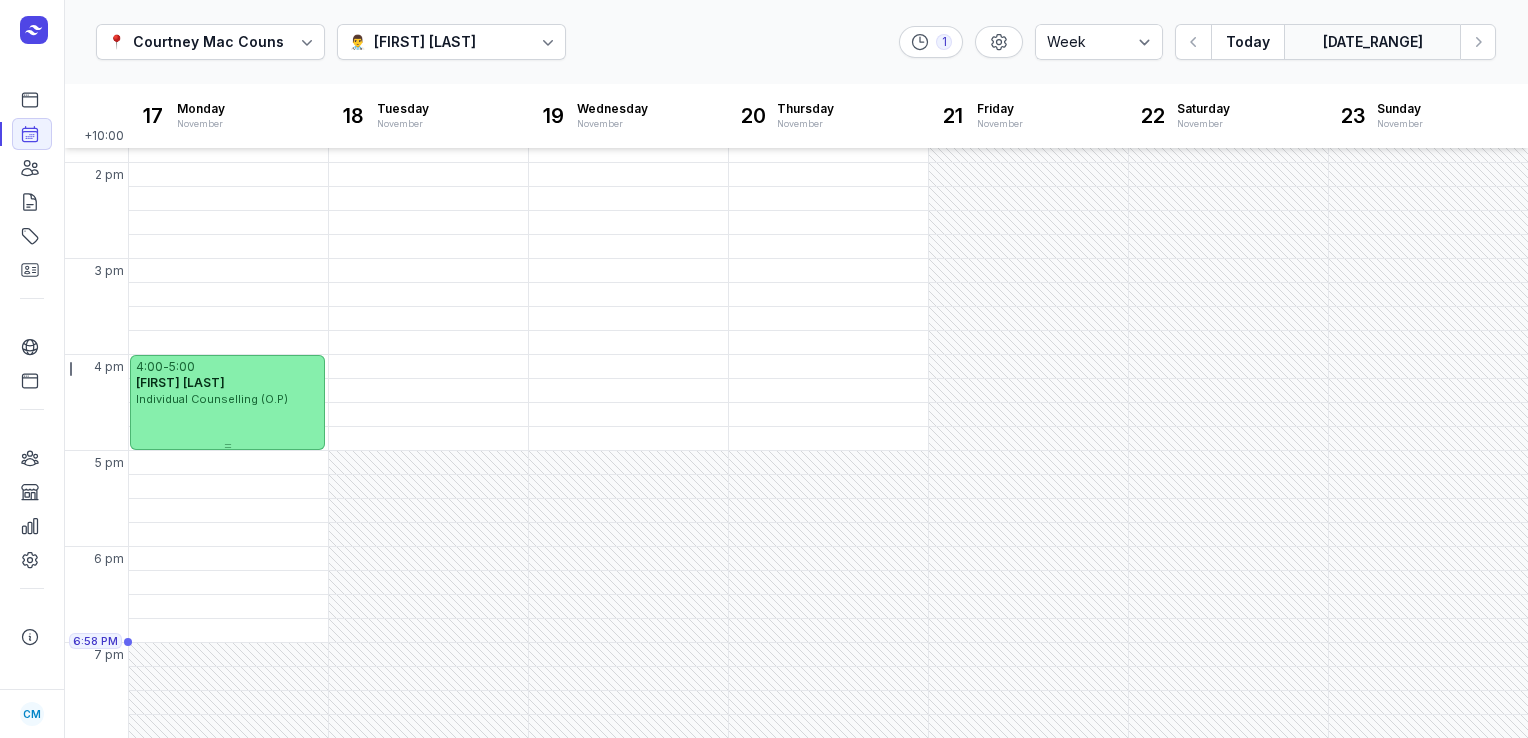 click on "[DATE_RANGE]" 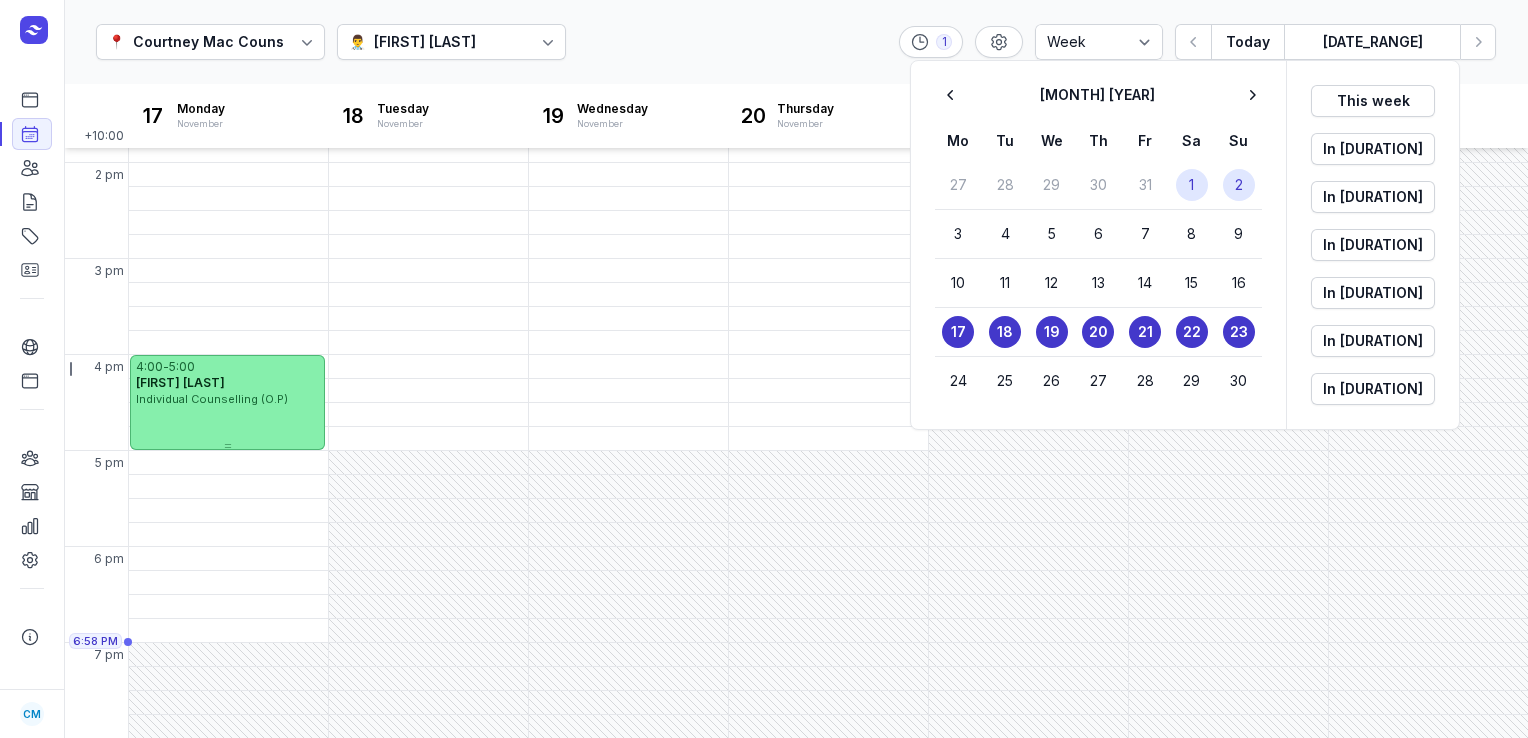 click on "27" at bounding box center [958, 185] 